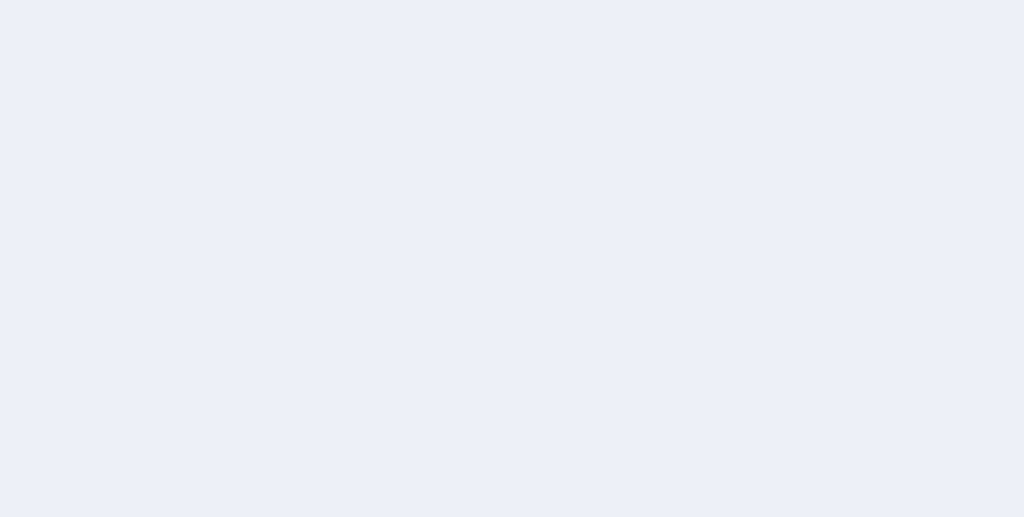 scroll, scrollTop: 0, scrollLeft: 0, axis: both 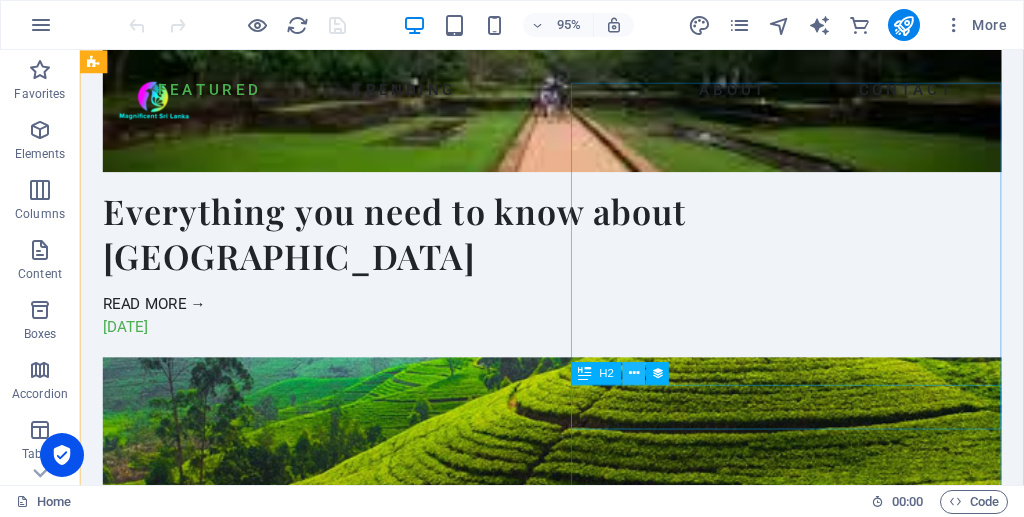 click at bounding box center [634, 373] 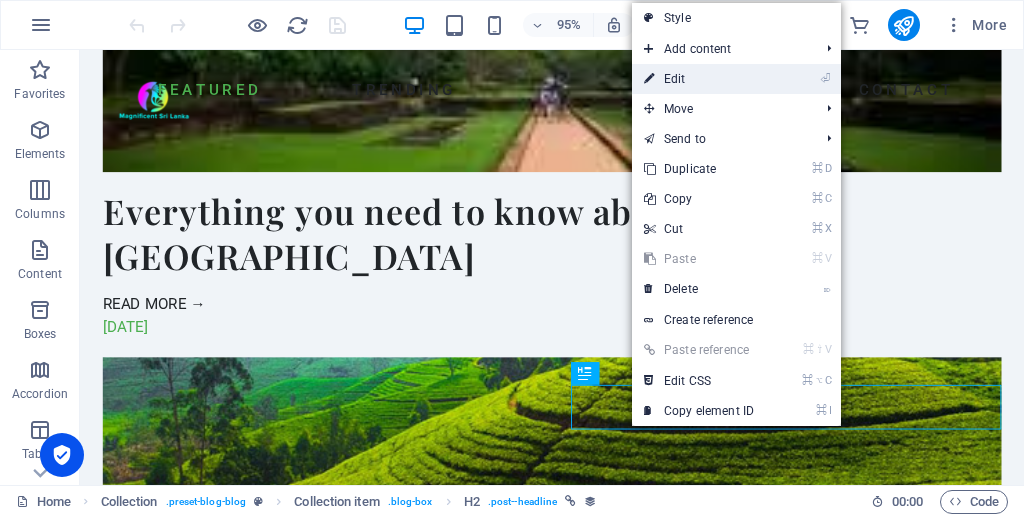 click on "⏎  Edit" at bounding box center [699, 79] 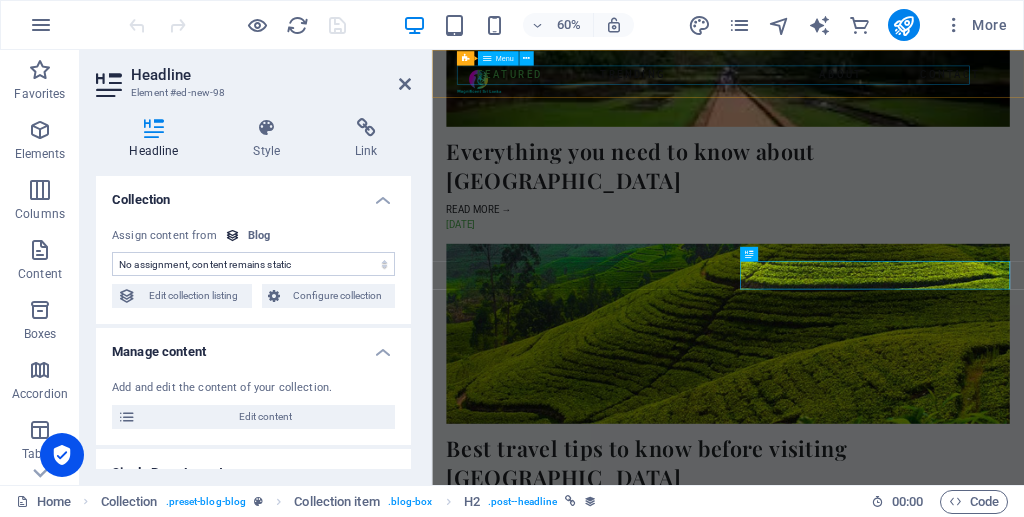 select on "name" 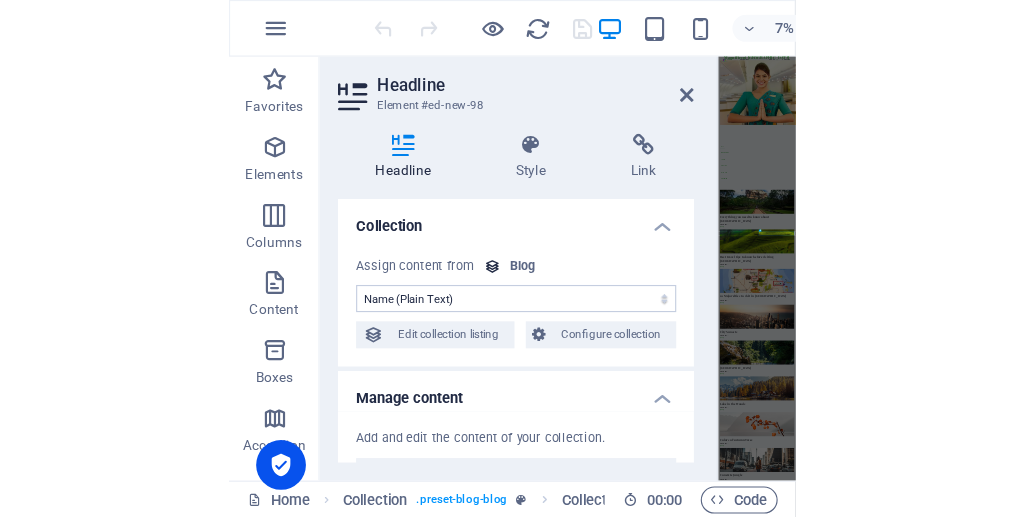 scroll, scrollTop: 1882, scrollLeft: 0, axis: vertical 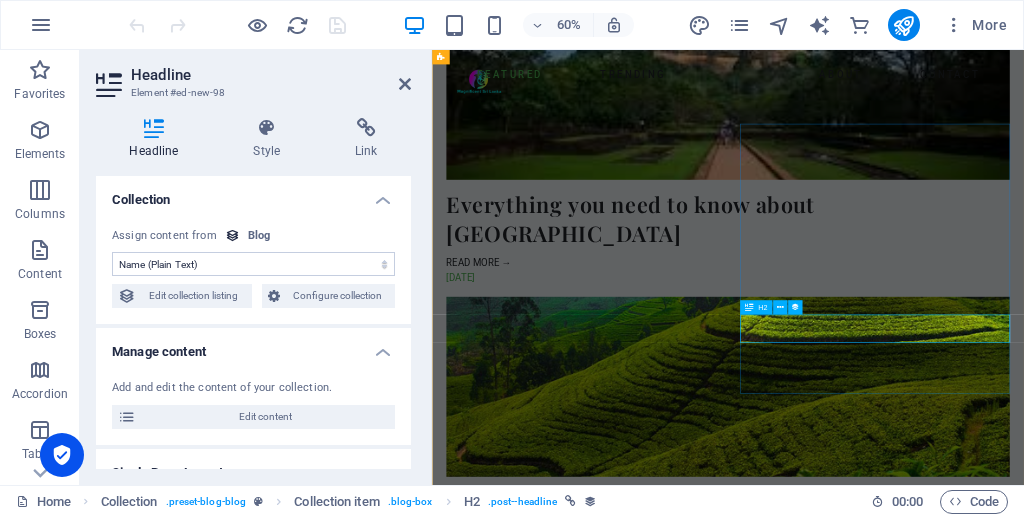 click on "City Sunsets" at bounding box center (925, 1744) 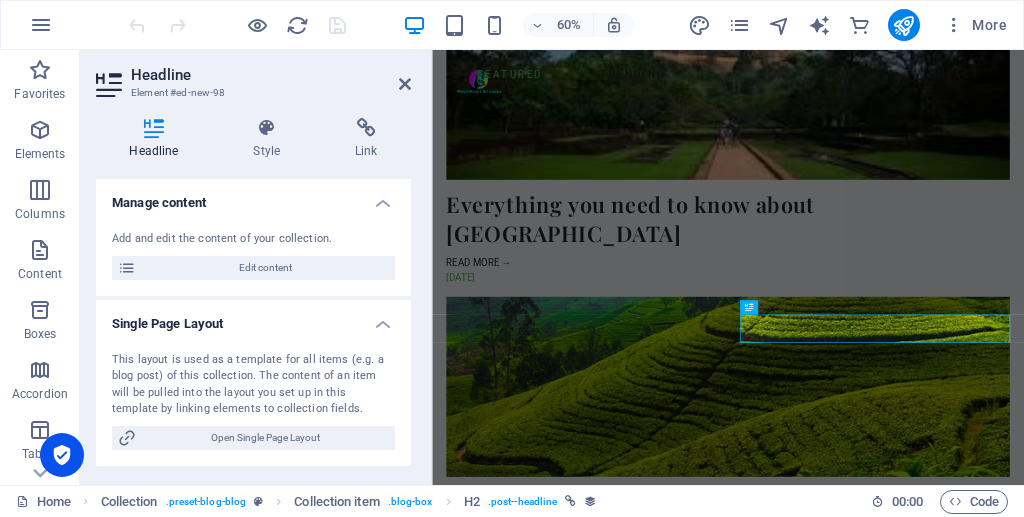scroll, scrollTop: 0, scrollLeft: 0, axis: both 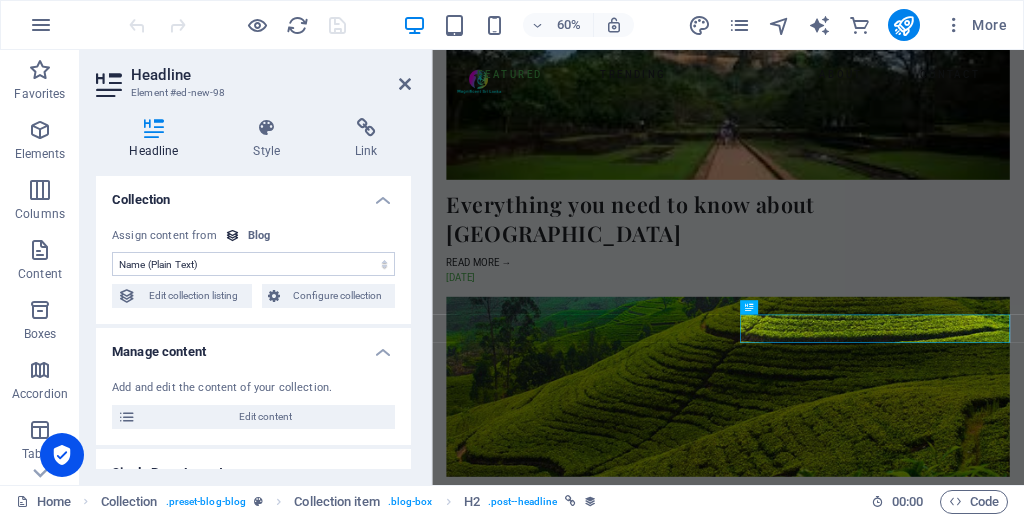 click on "No assignment, content remains static Created at (Date) Updated at (Date) Name (Plain Text) Slug (Plain Text) Description (Rich Text) Content (CMS) Author (Plain Text) Topic (Choice) Author Photo (File) Image (File) Publishing Date (Date) Status (Choice) Read More Button (Rich Text)" at bounding box center (253, 264) 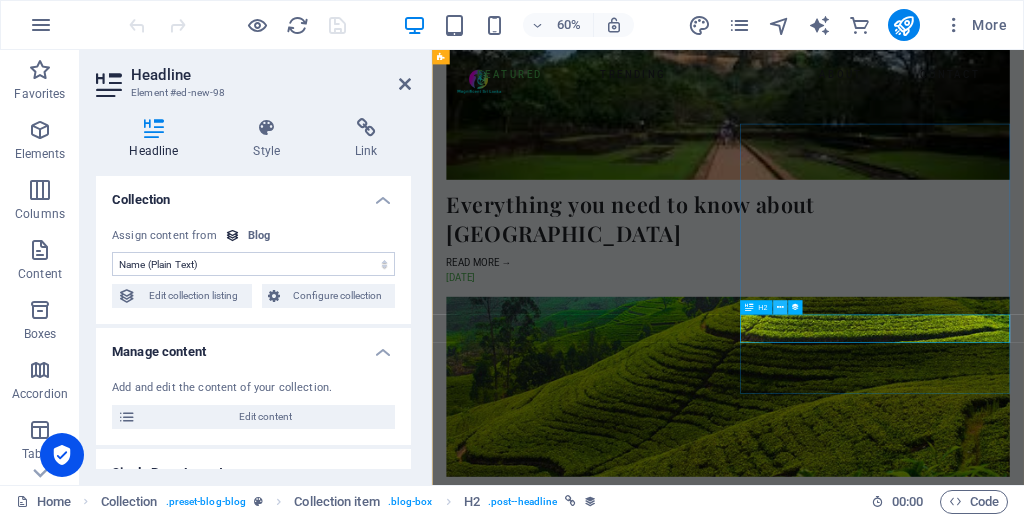 click at bounding box center (779, 307) 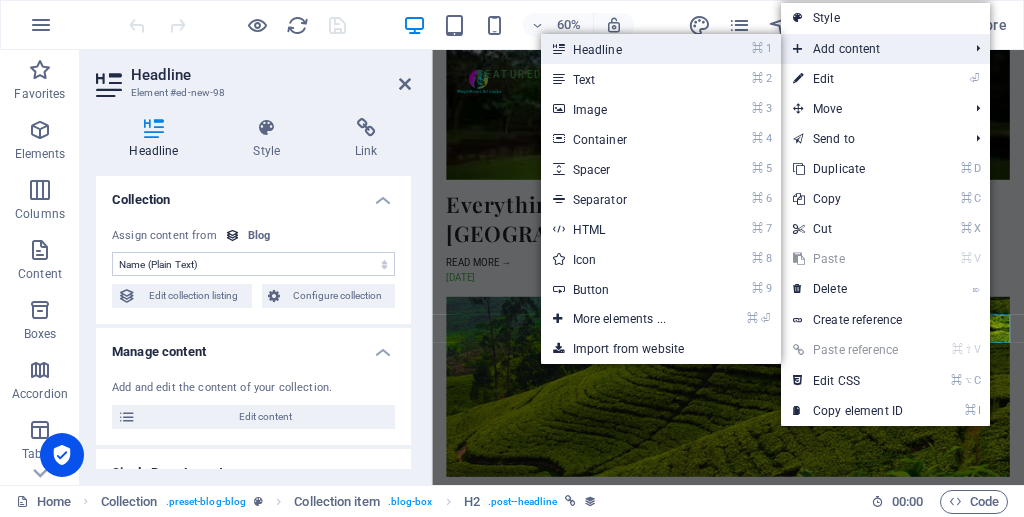 click on "⌘ 1  Headline" at bounding box center [623, 49] 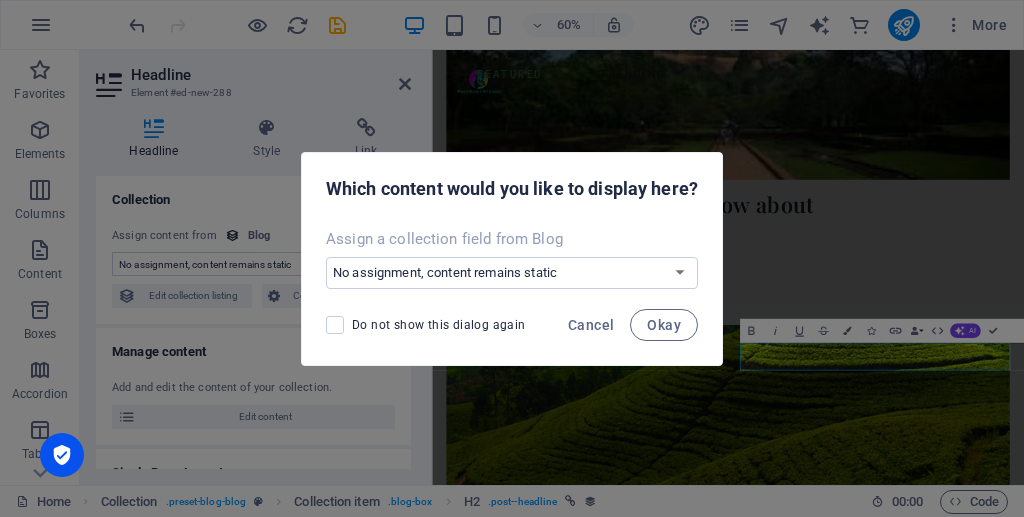 scroll, scrollTop: 1928, scrollLeft: 0, axis: vertical 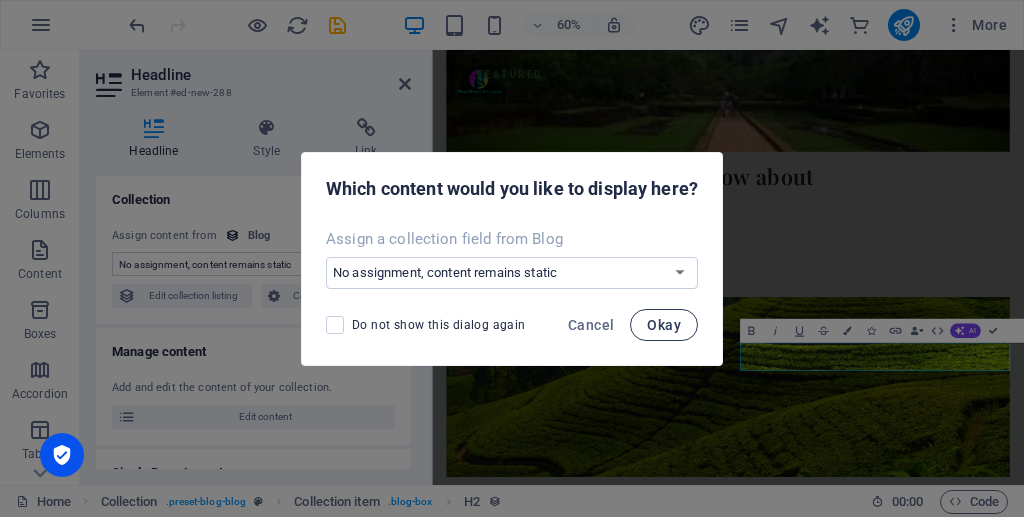 click on "Okay" at bounding box center (664, 325) 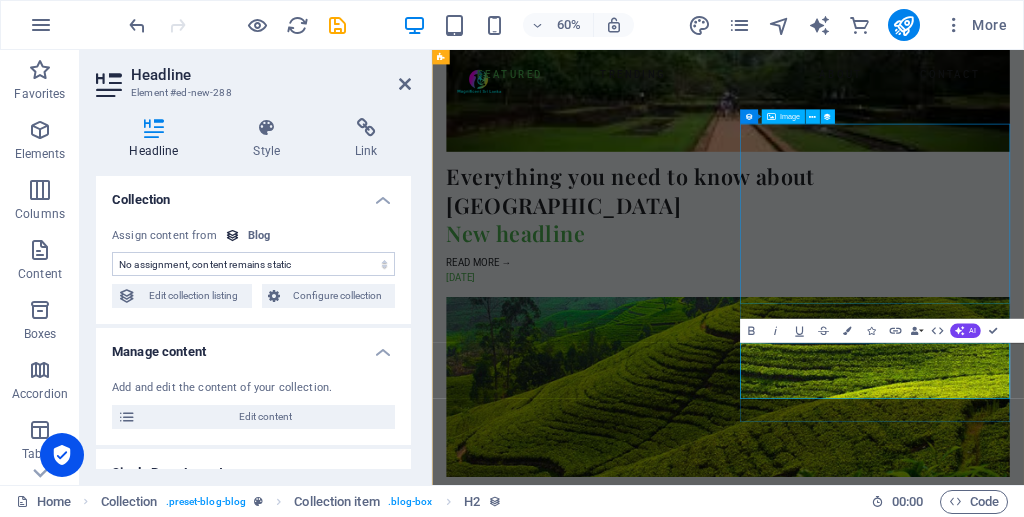 click at bounding box center [925, 1648] 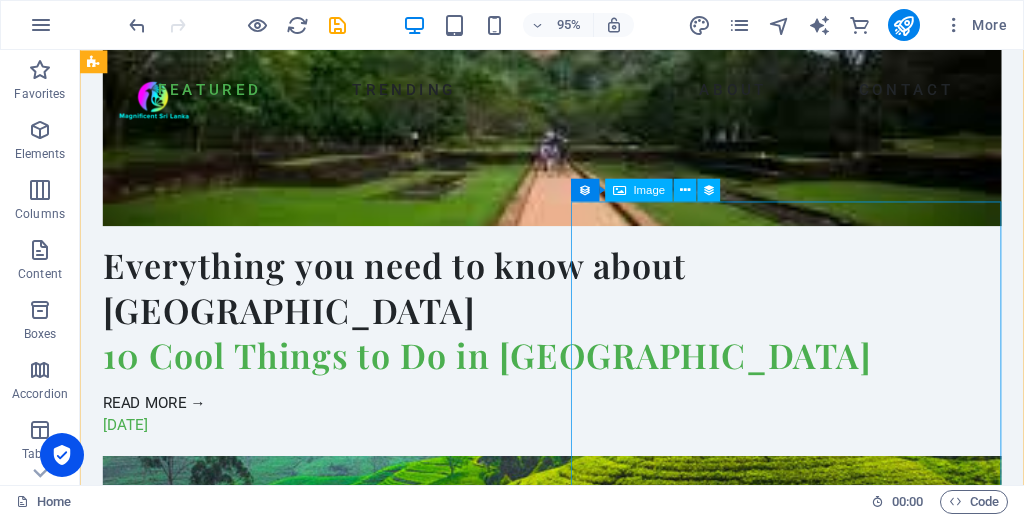 scroll, scrollTop: 1910, scrollLeft: 0, axis: vertical 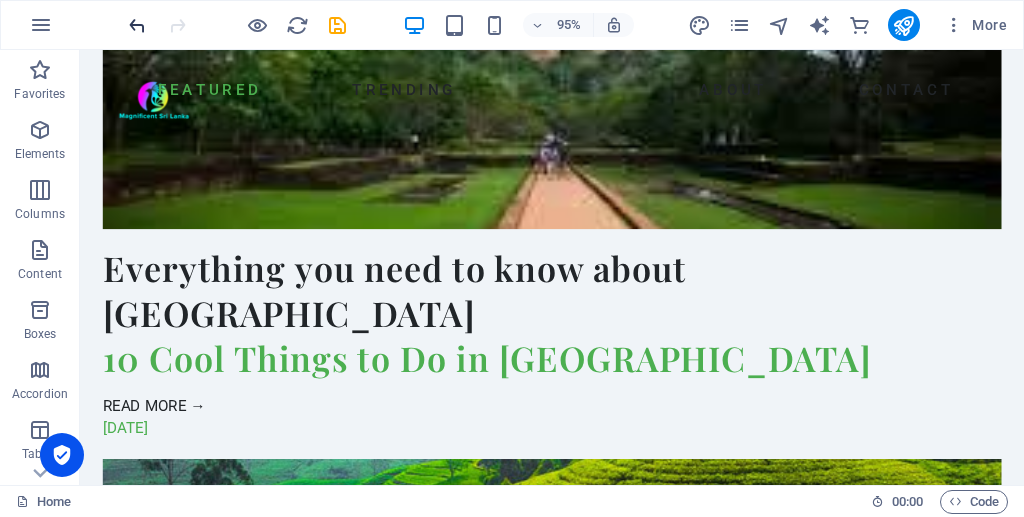 click at bounding box center (137, 25) 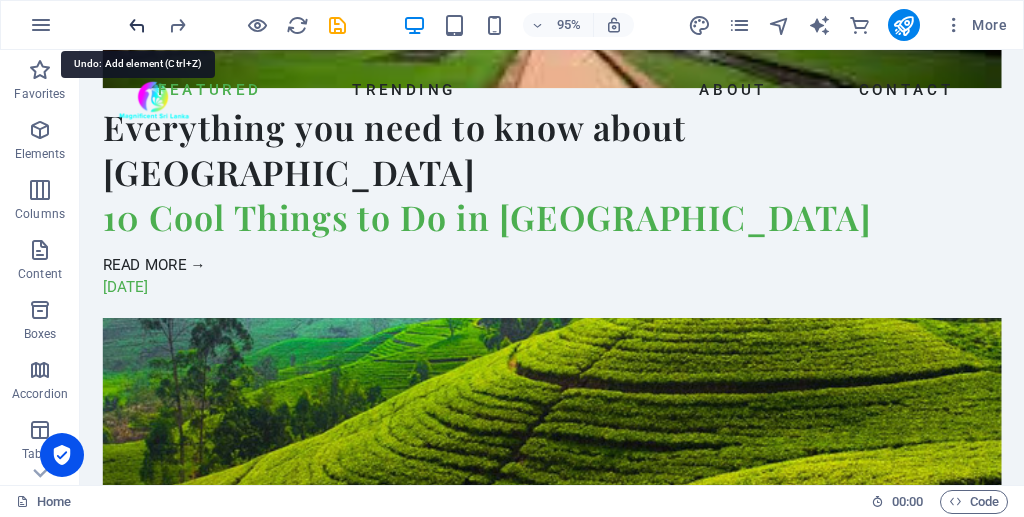 scroll, scrollTop: 2211, scrollLeft: 0, axis: vertical 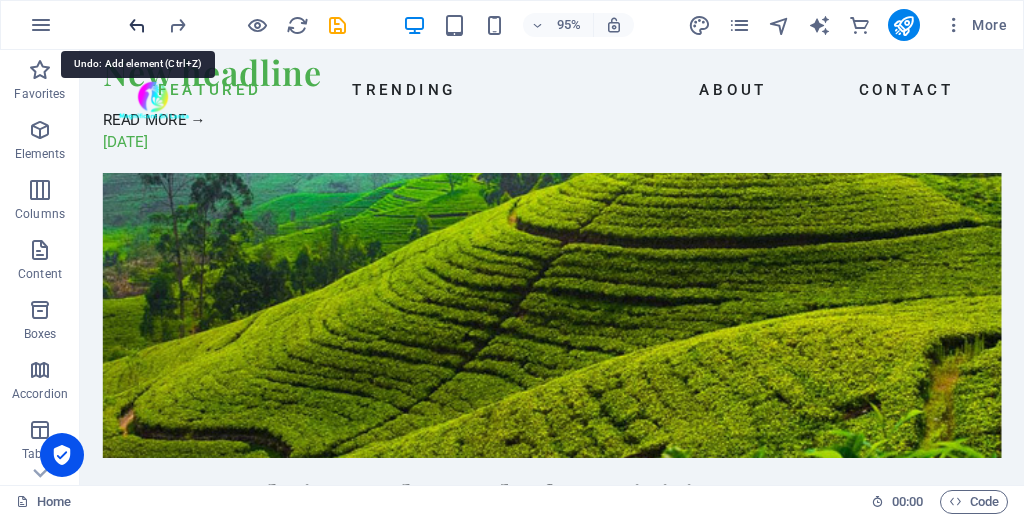 click at bounding box center (137, 25) 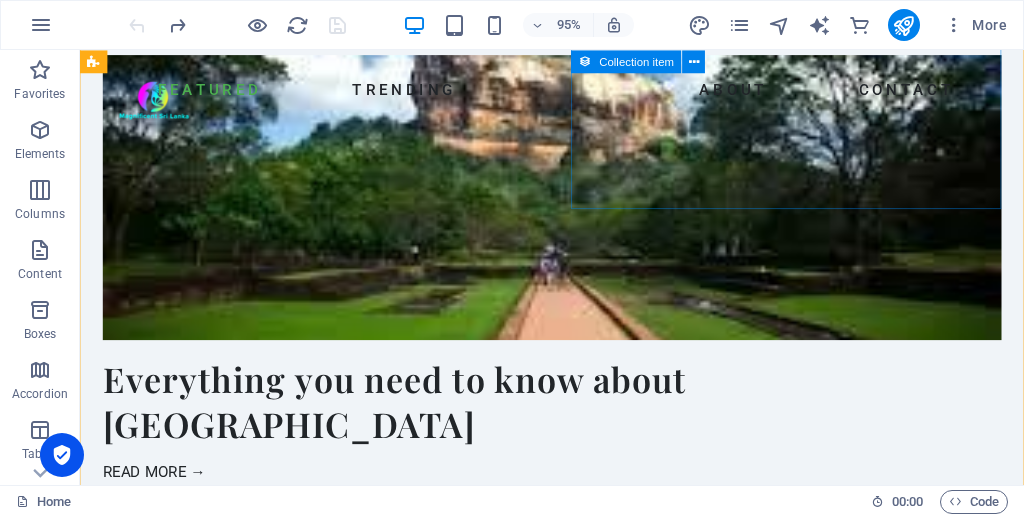 scroll, scrollTop: 1791, scrollLeft: 0, axis: vertical 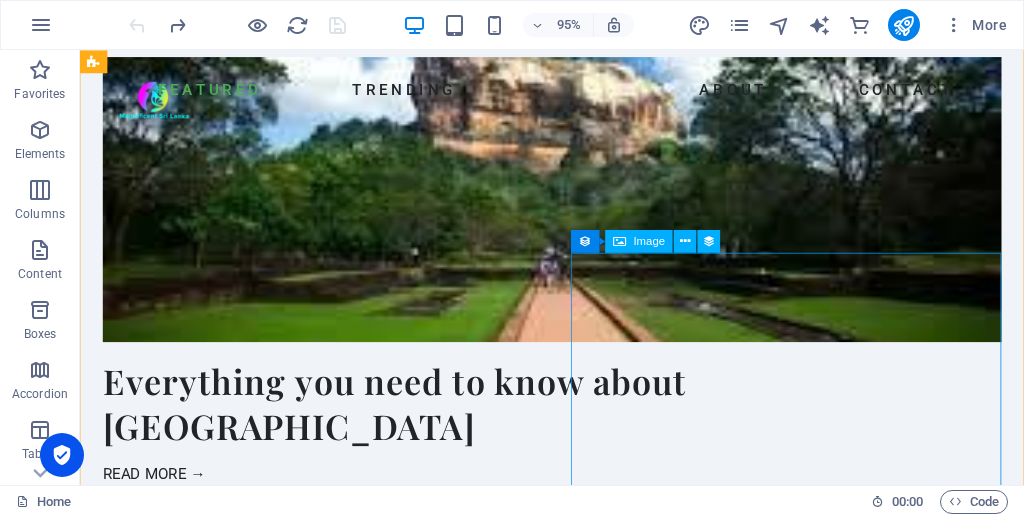 click at bounding box center [577, 1644] 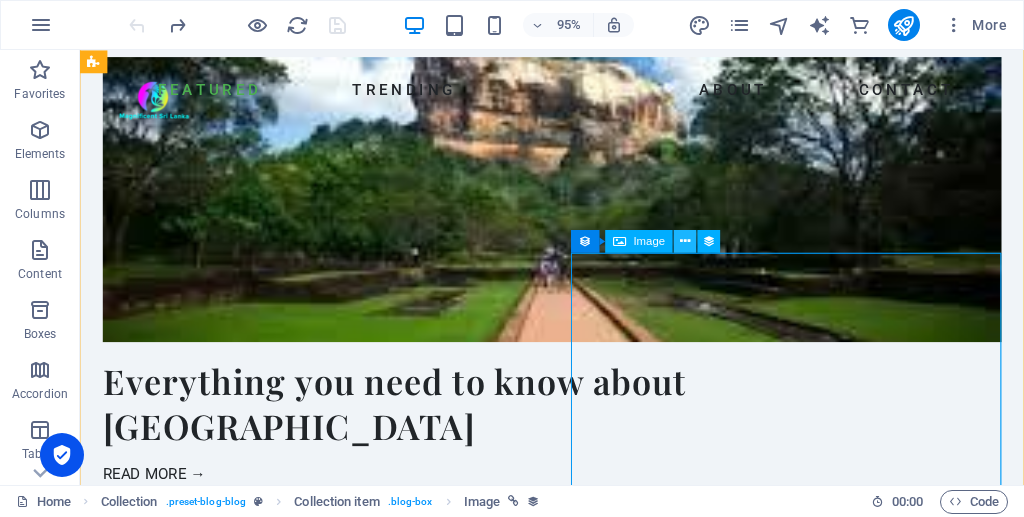 click at bounding box center (685, 241) 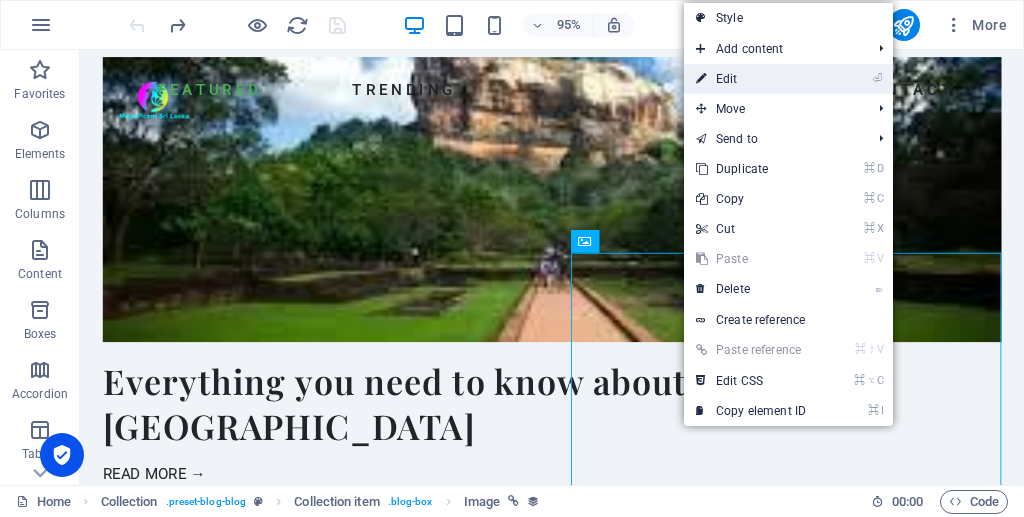 click on "⏎  Edit" at bounding box center [751, 79] 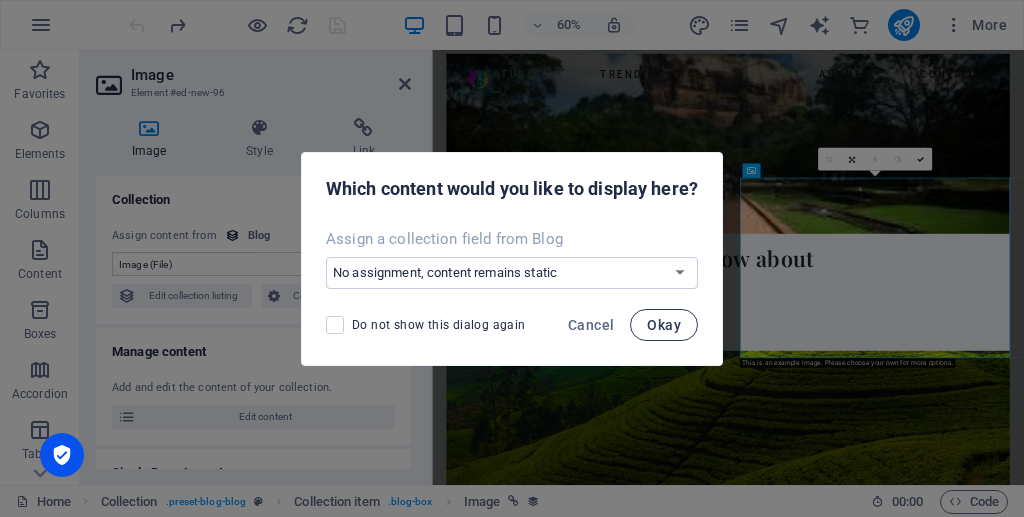 click on "Okay" at bounding box center (664, 325) 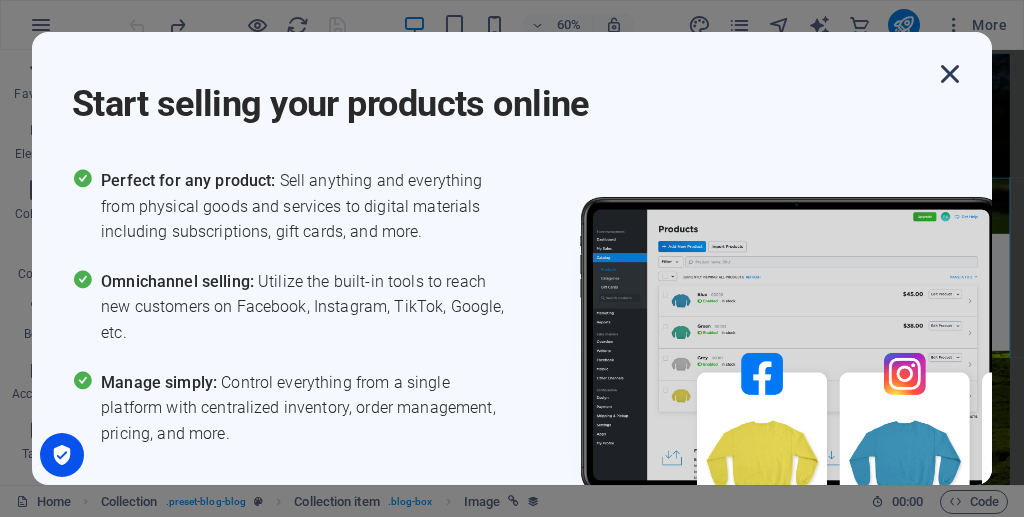 click at bounding box center [950, 74] 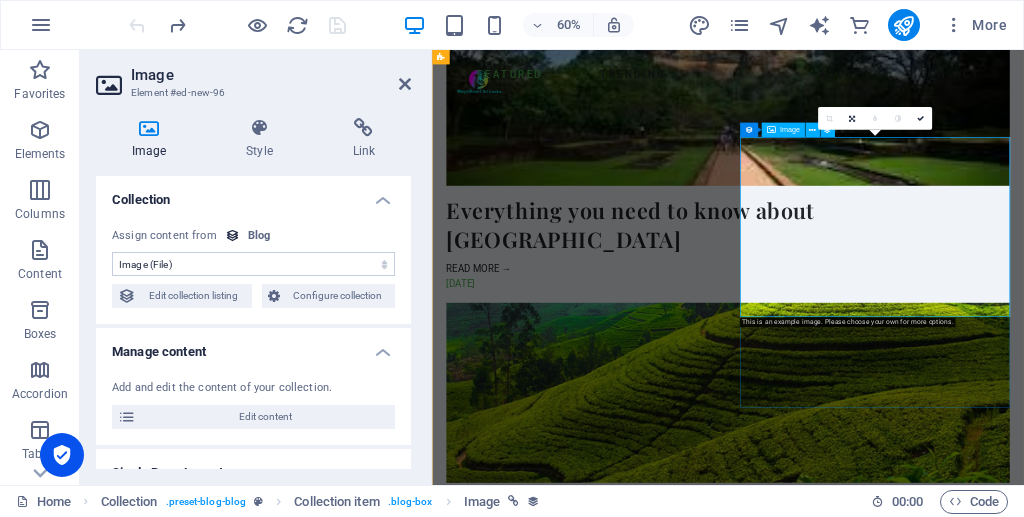 scroll, scrollTop: 1878, scrollLeft: 0, axis: vertical 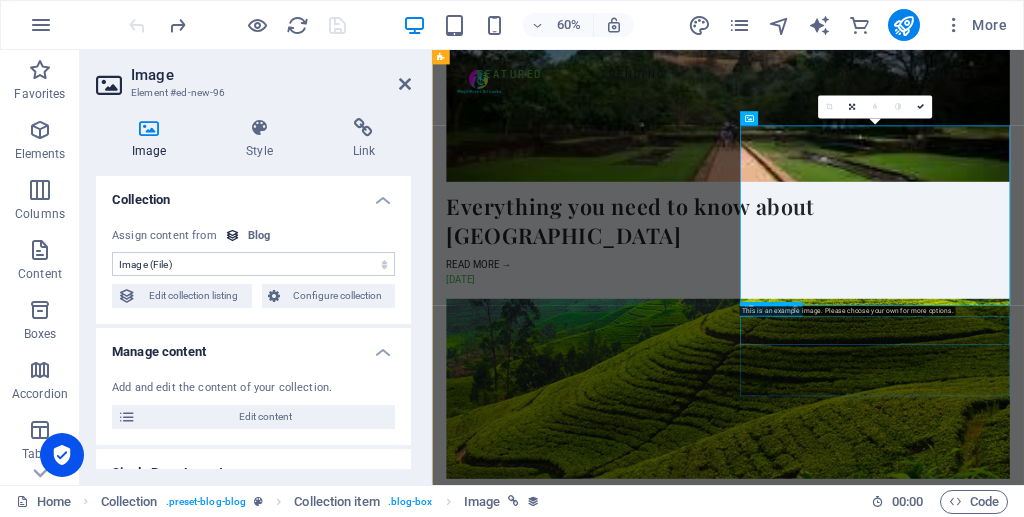 click on "City Sunsets" at bounding box center (925, 1748) 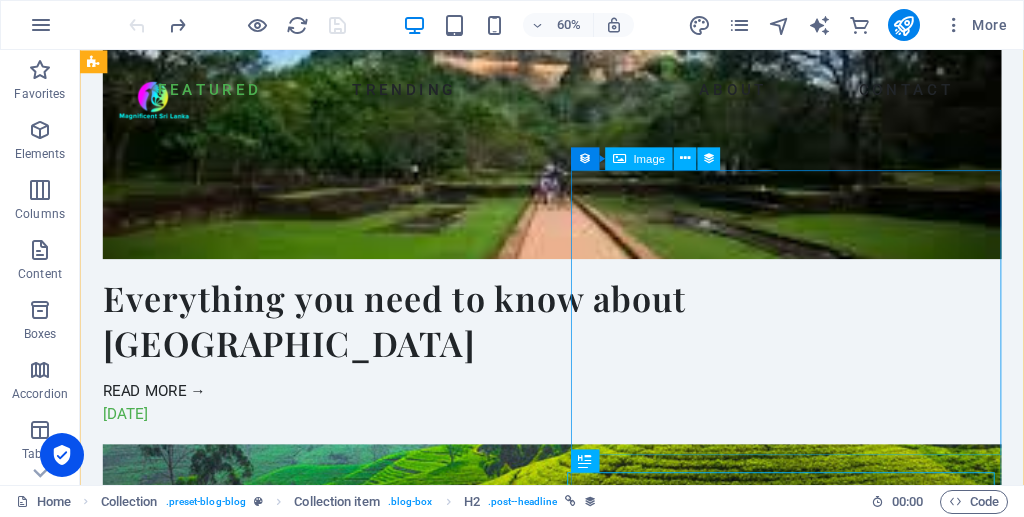 click on "City Sunsets READ MORE → [DATE]" at bounding box center [577, 1621] 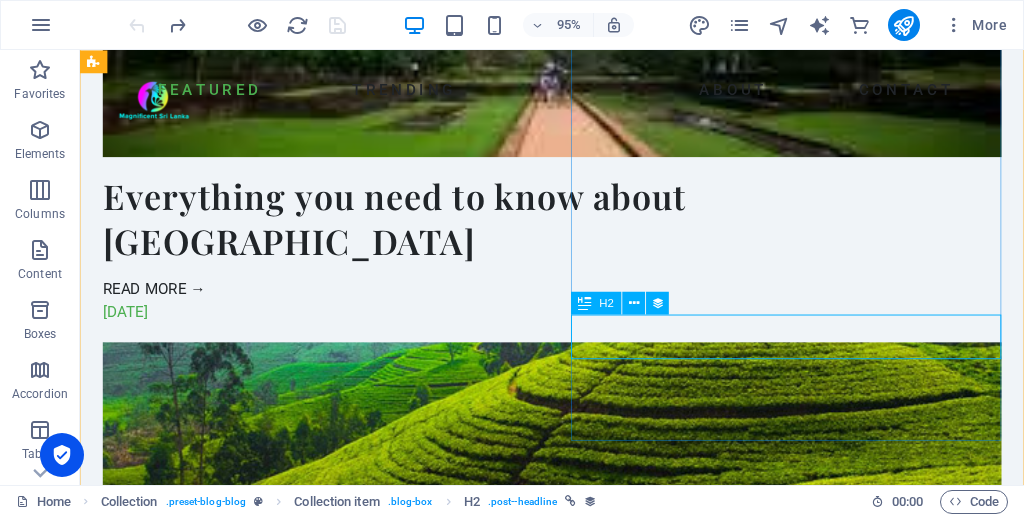 scroll, scrollTop: 2044, scrollLeft: 0, axis: vertical 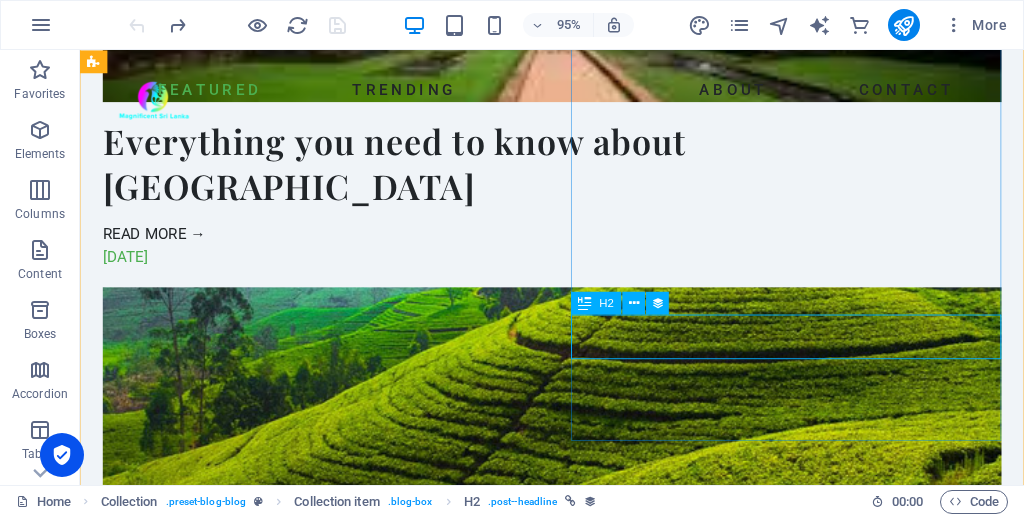 click on "City Sunsets" at bounding box center (577, 1582) 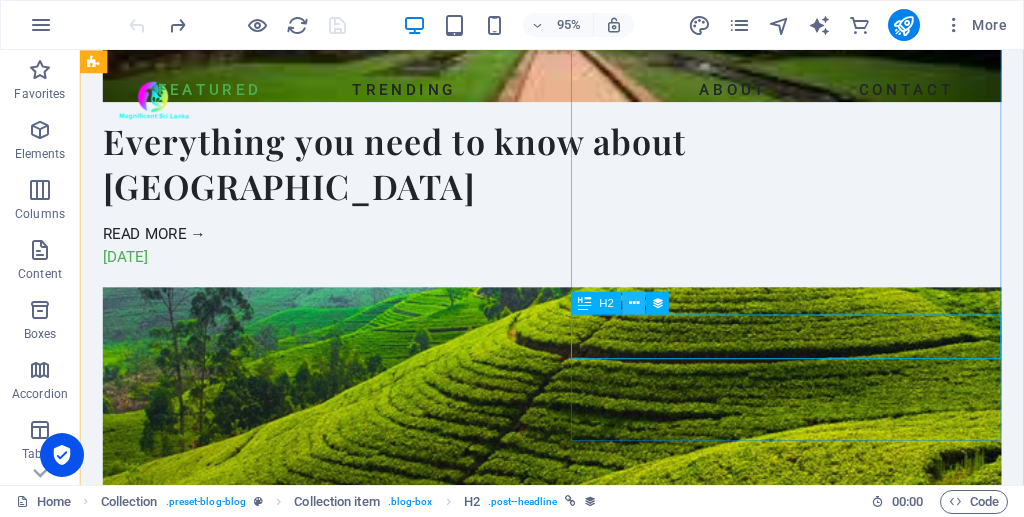 click at bounding box center [634, 303] 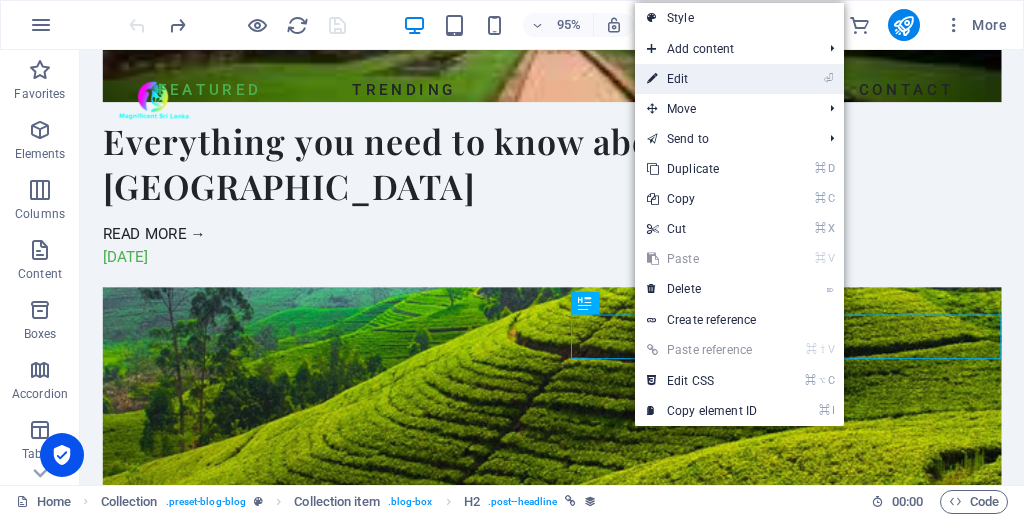 click on "⏎  Edit" at bounding box center (702, 79) 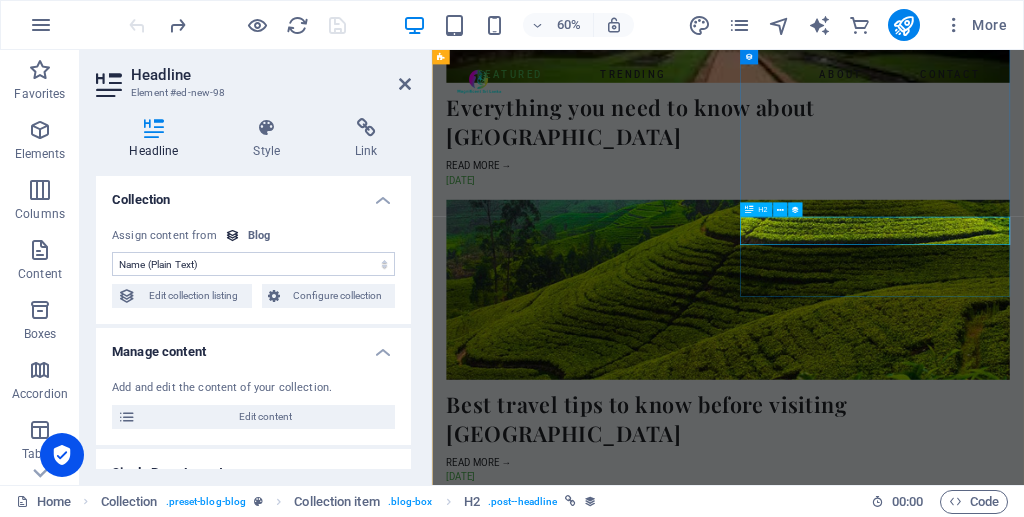 click on "City Sunsets" at bounding box center (925, 1582) 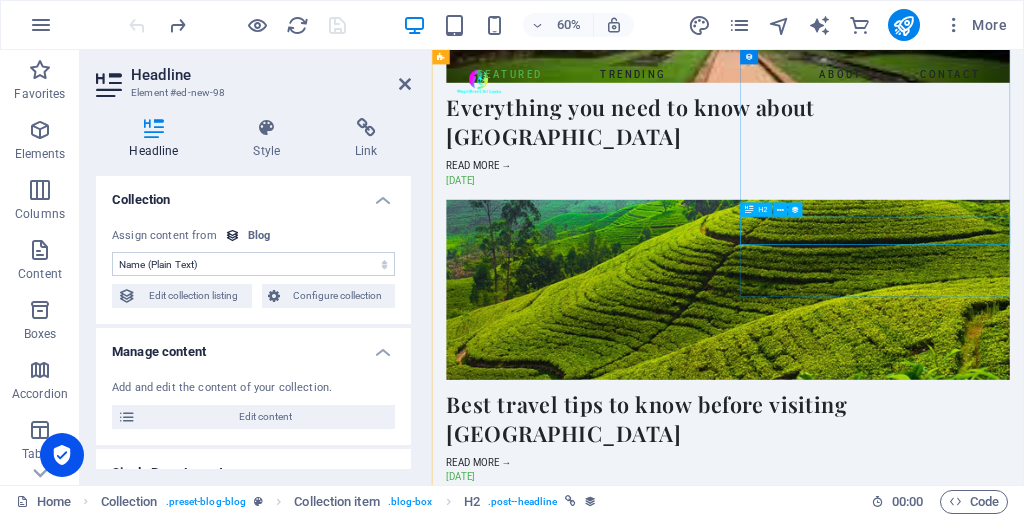 click on "City Sunsets" at bounding box center [925, 1582] 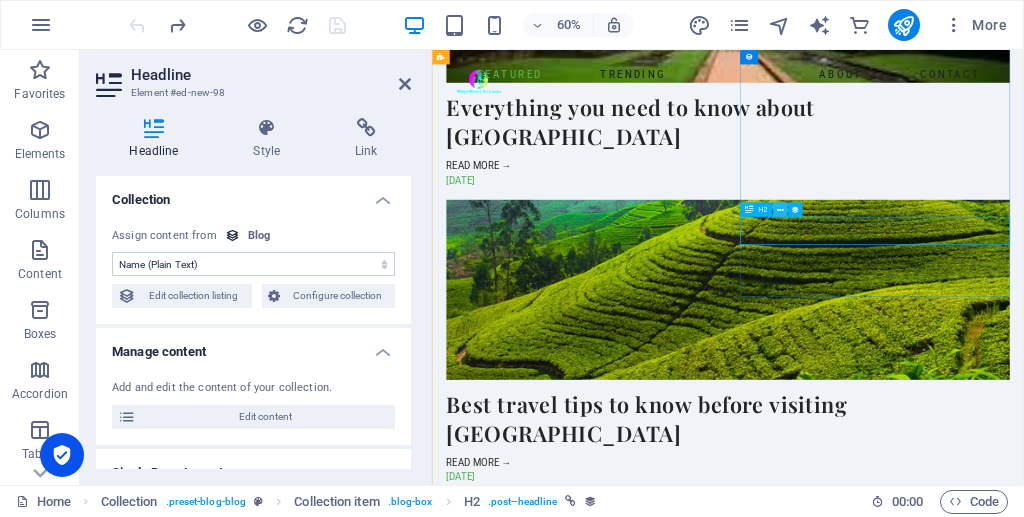 click at bounding box center (779, 209) 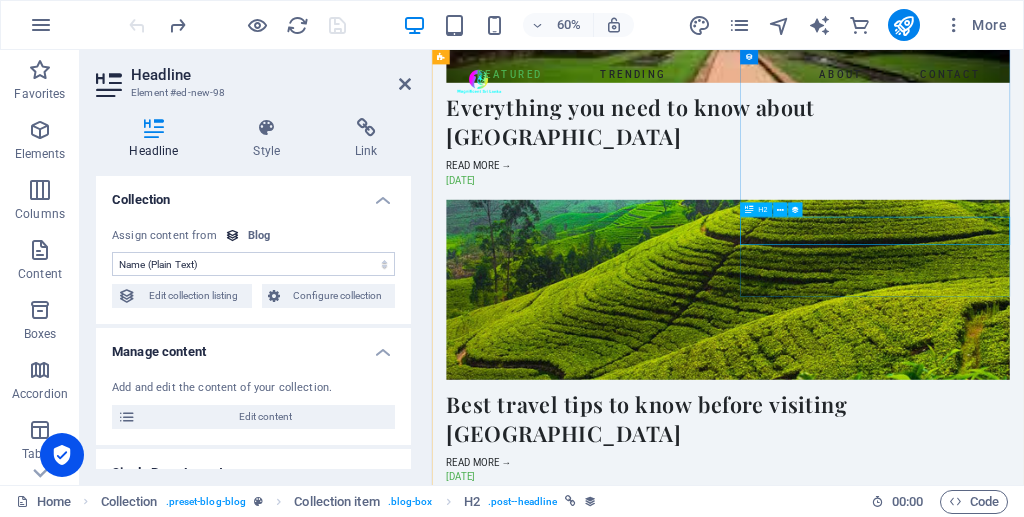 click on "City Sunsets" at bounding box center (925, 1582) 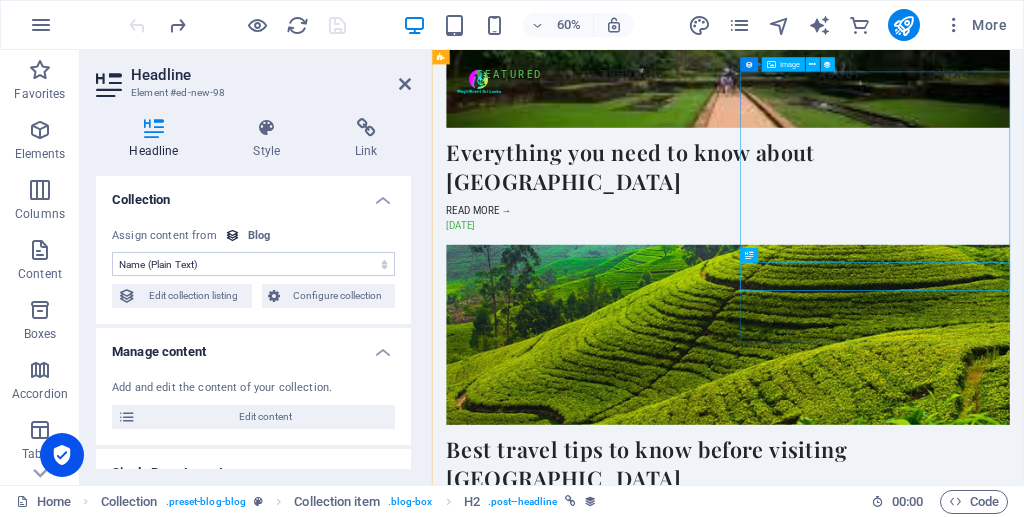 scroll, scrollTop: 1897, scrollLeft: 0, axis: vertical 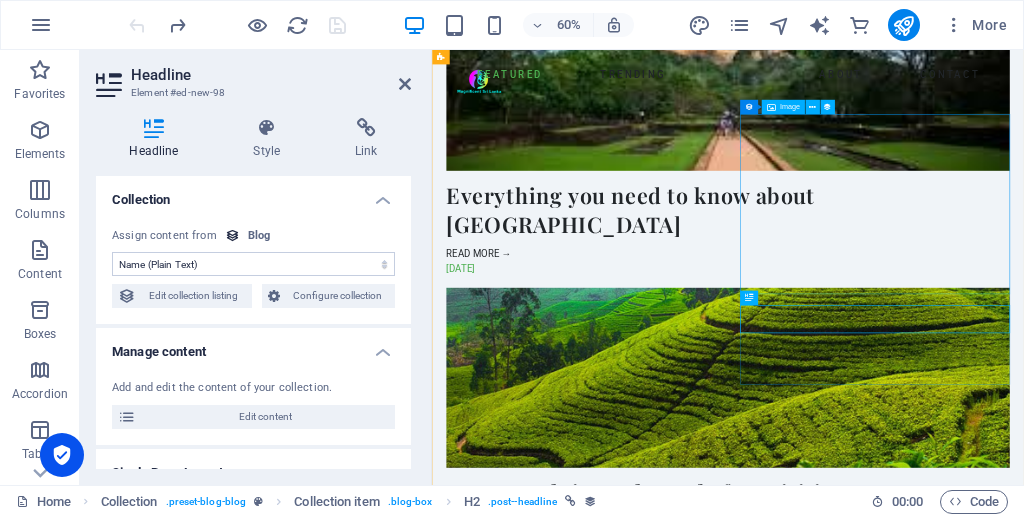 click on "Image" at bounding box center [790, 107] 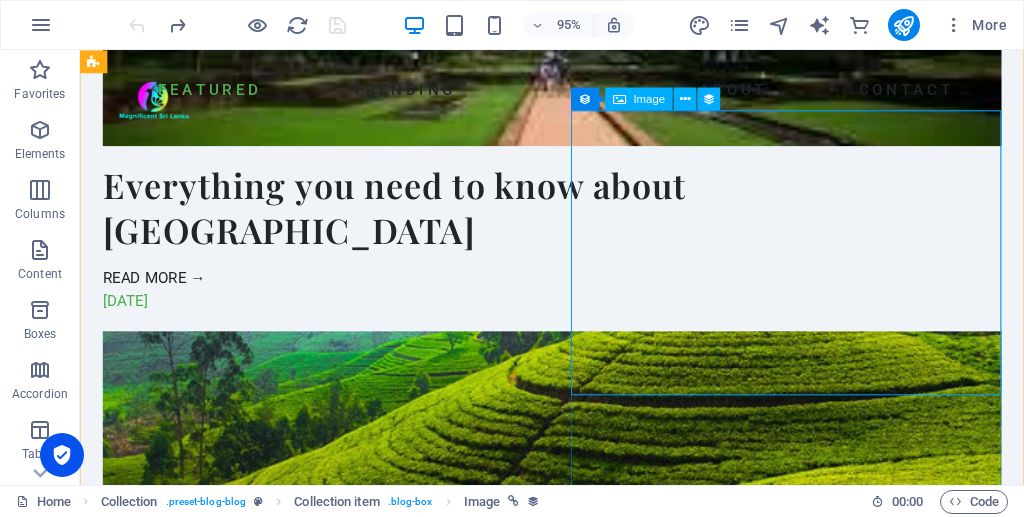 scroll, scrollTop: 2025, scrollLeft: 0, axis: vertical 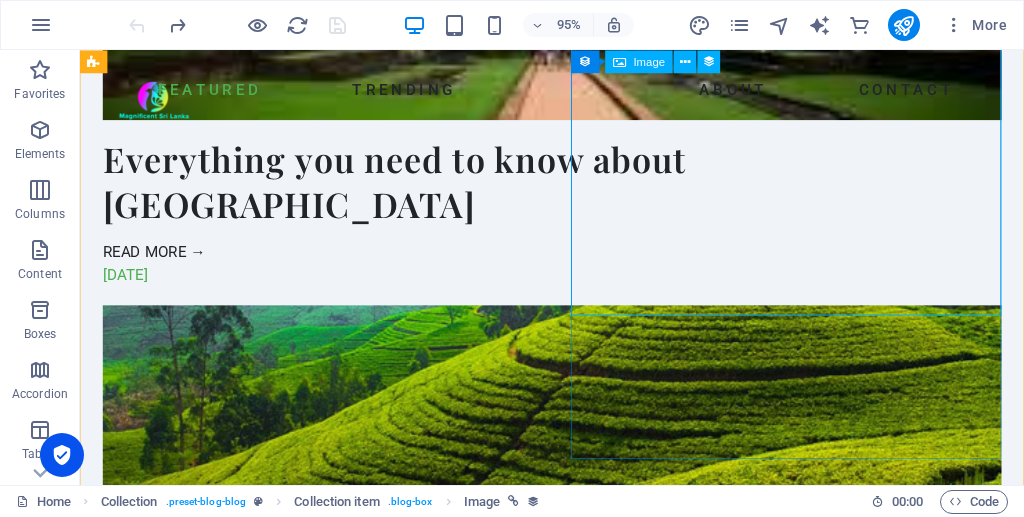 click on "City Sunsets" at bounding box center (577, 1601) 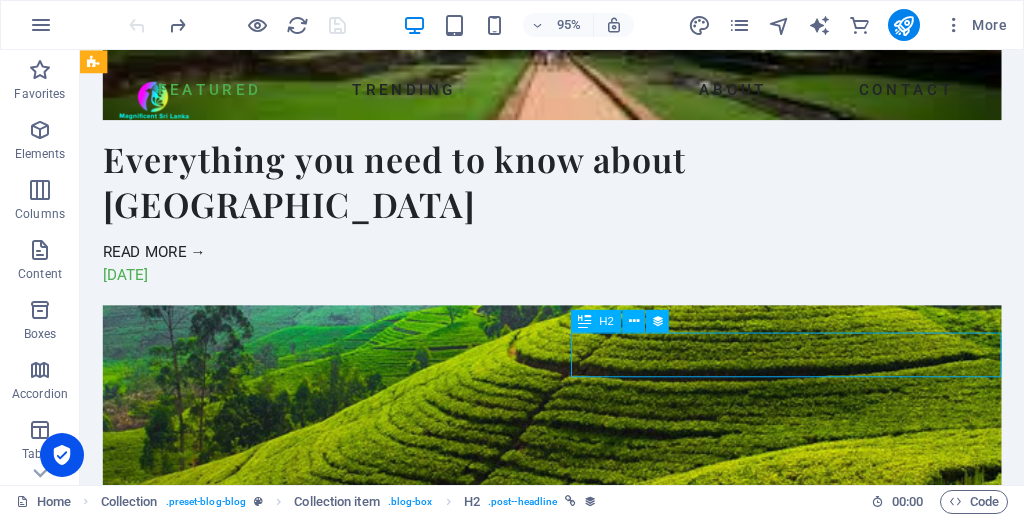 click on "City Sunsets" at bounding box center (577, 1601) 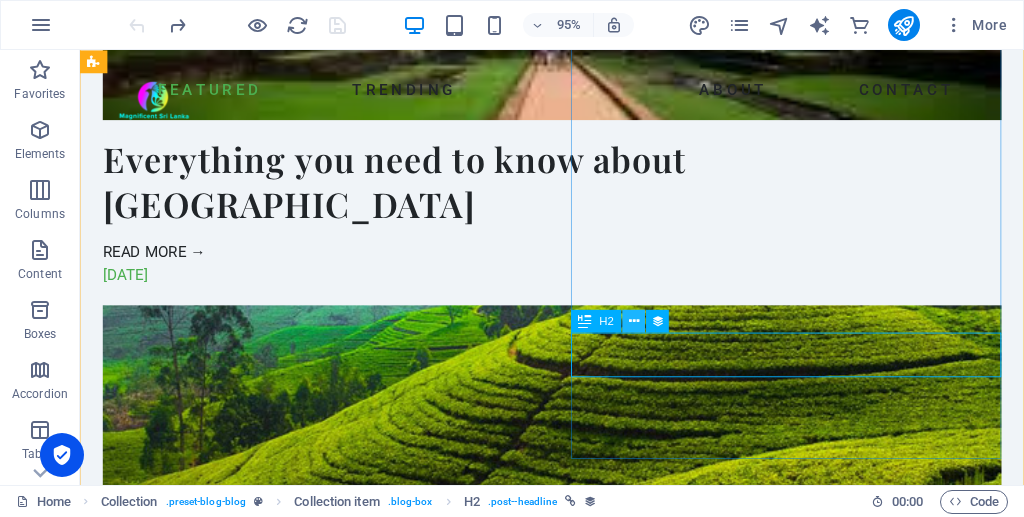 click at bounding box center (634, 321) 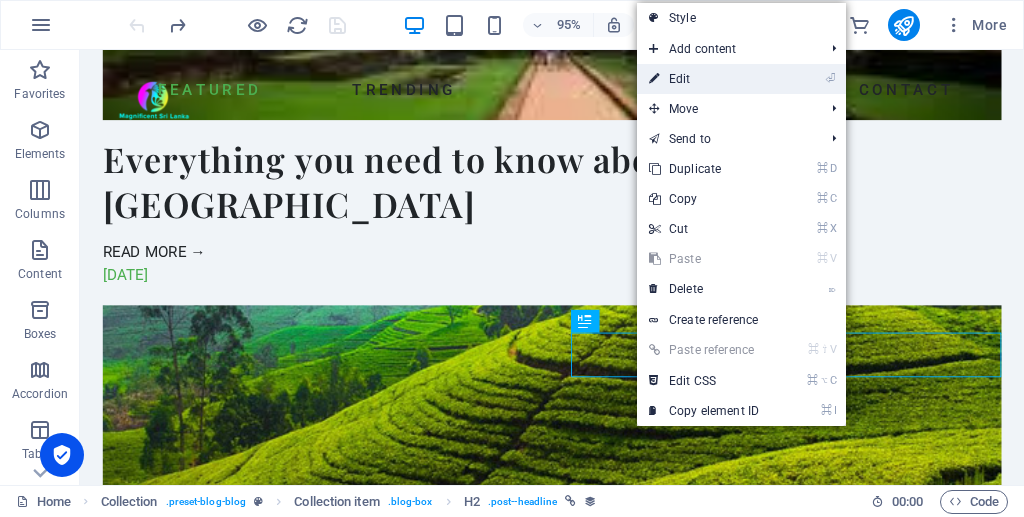 click on "⏎  Edit" at bounding box center [704, 79] 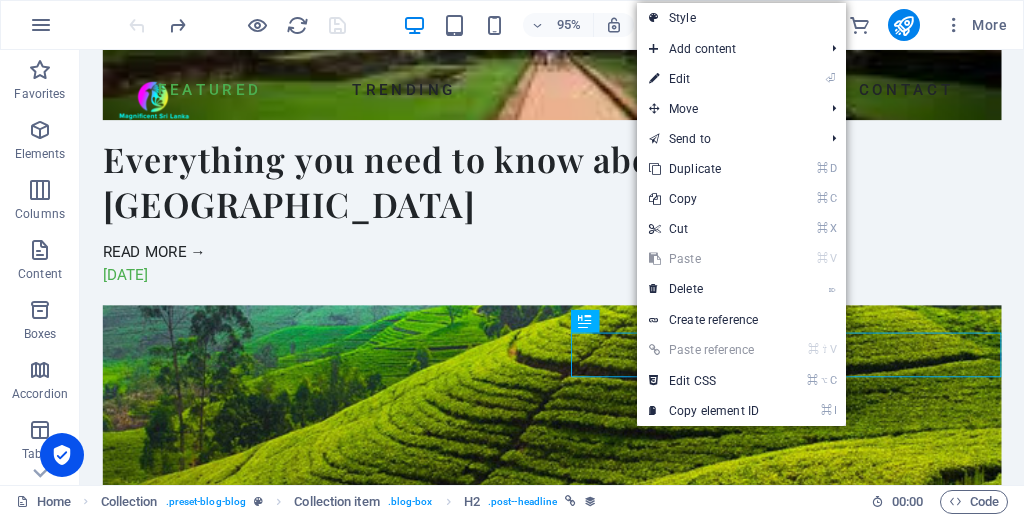 select on "name" 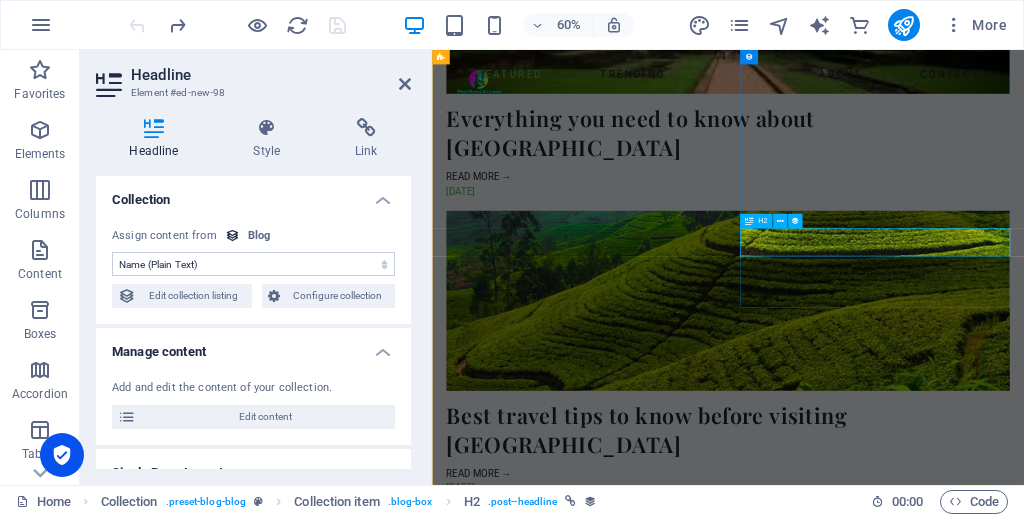 click on "City Sunsets" at bounding box center [925, 1601] 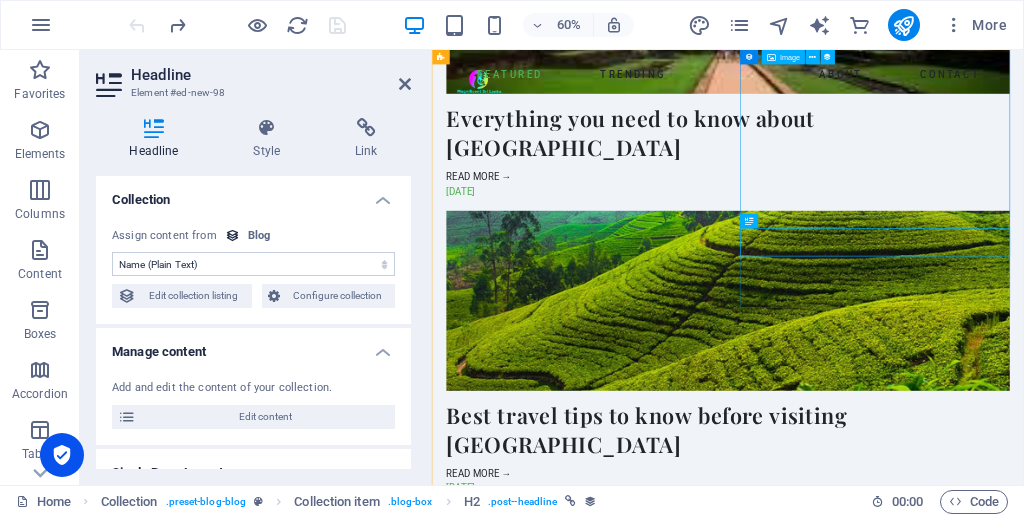 scroll, scrollTop: 1957, scrollLeft: 0, axis: vertical 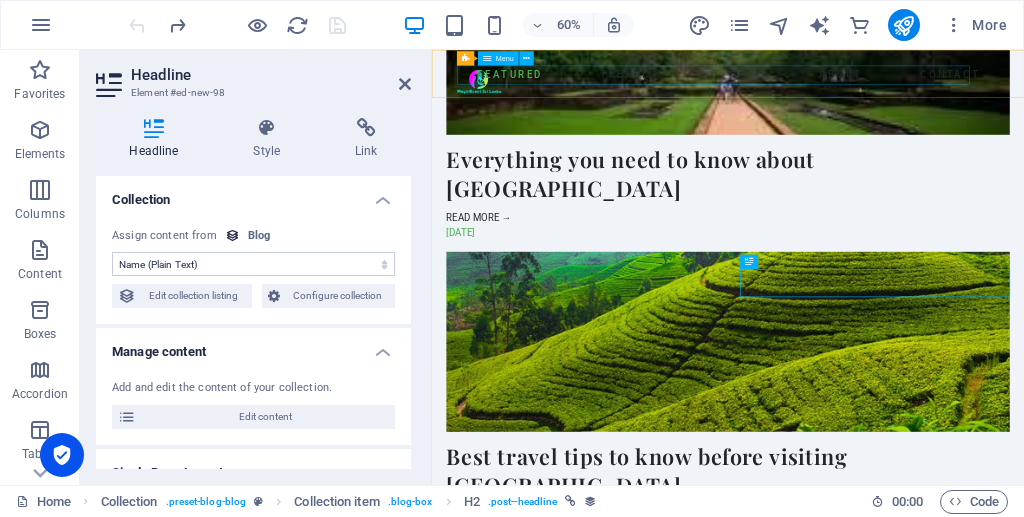 click at bounding box center [925, 1478] 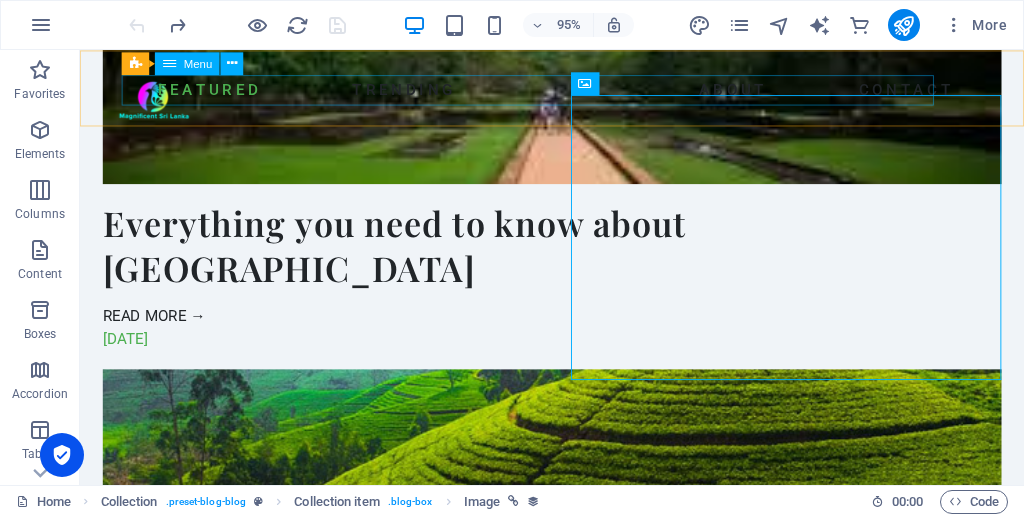 click at bounding box center (577, 1478) 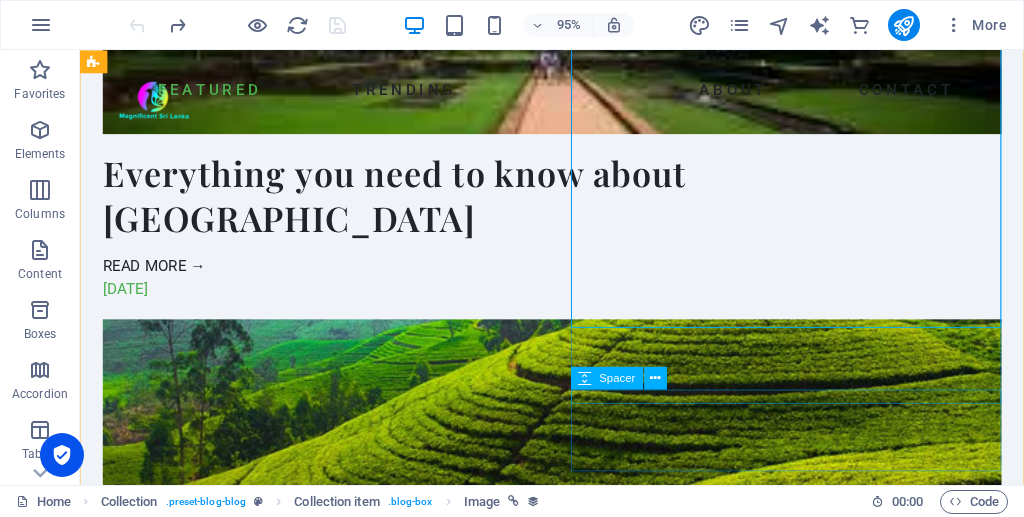 scroll, scrollTop: 2012, scrollLeft: 0, axis: vertical 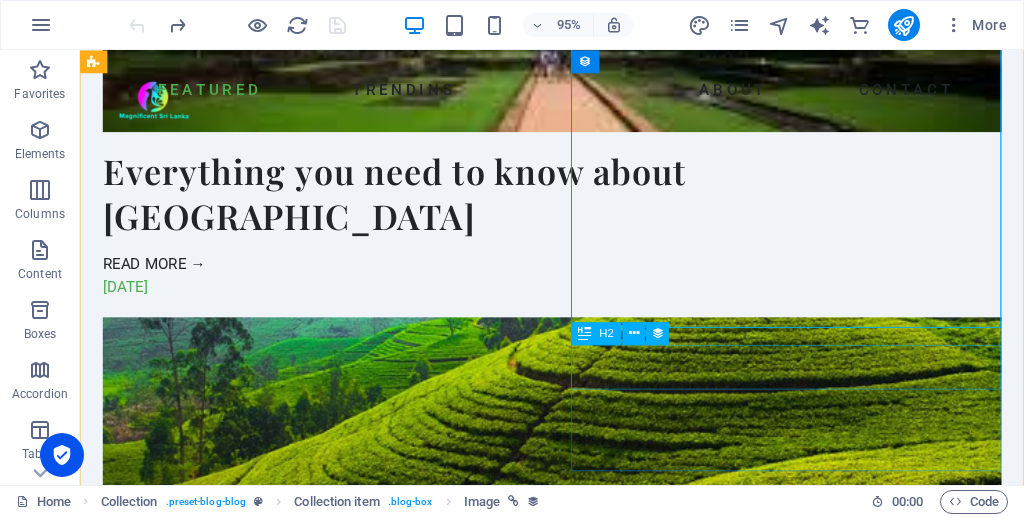 drag, startPoint x: 743, startPoint y: 371, endPoint x: 749, endPoint y: 416, distance: 45.39824 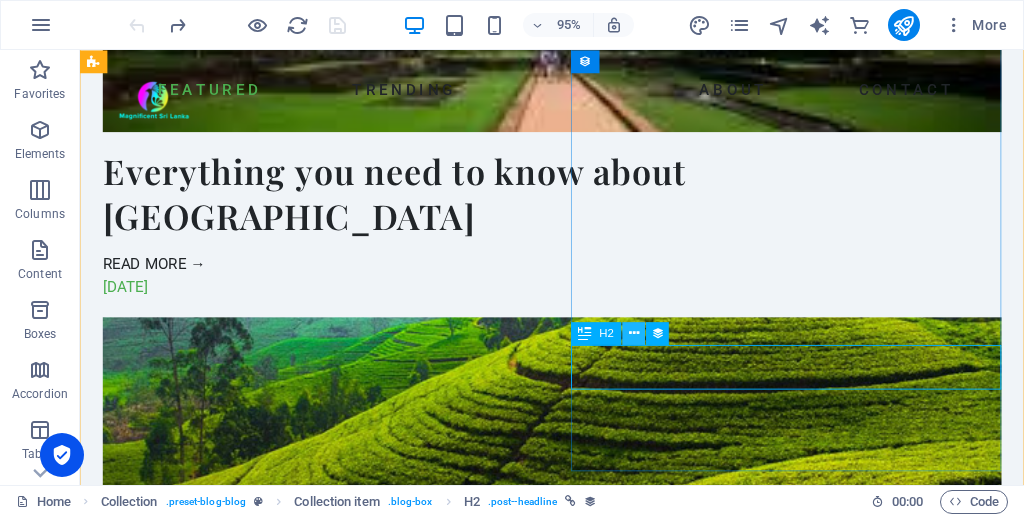 click at bounding box center (634, 333) 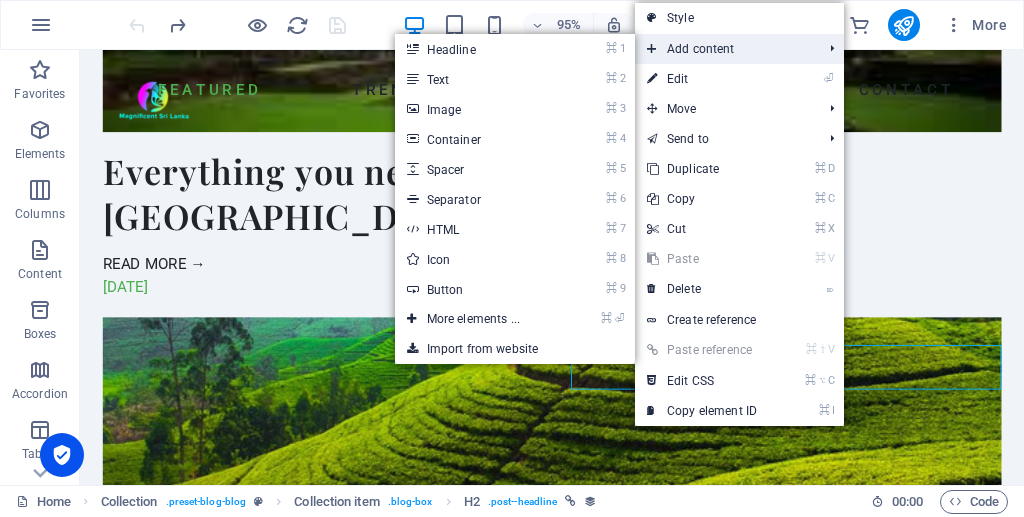 click on "Add content" at bounding box center [724, 49] 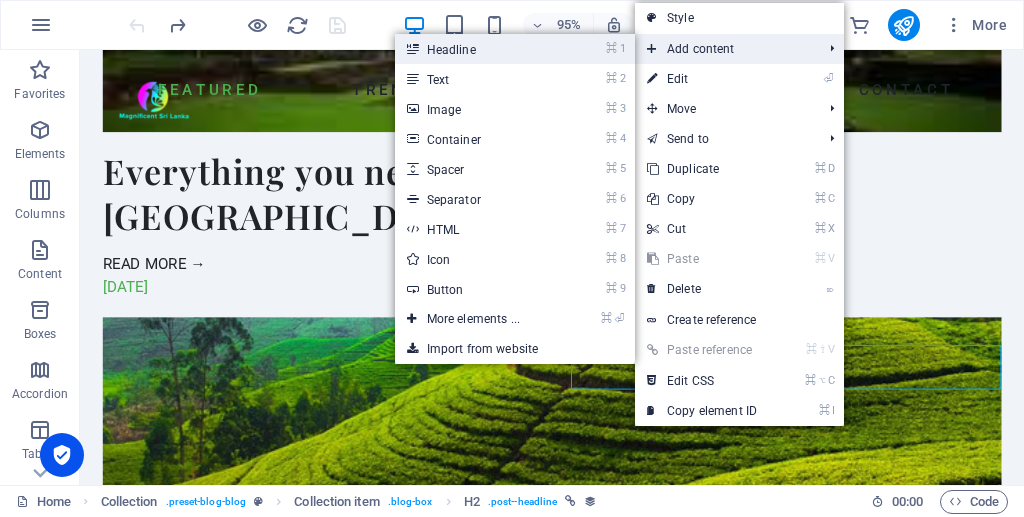 click on "⌘ 1  Headline" at bounding box center (477, 49) 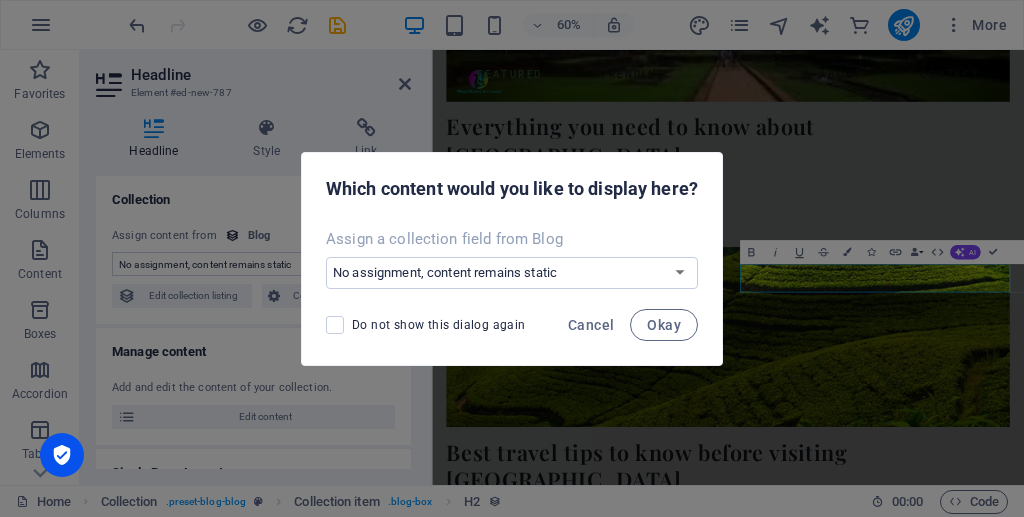 scroll, scrollTop: 2059, scrollLeft: 0, axis: vertical 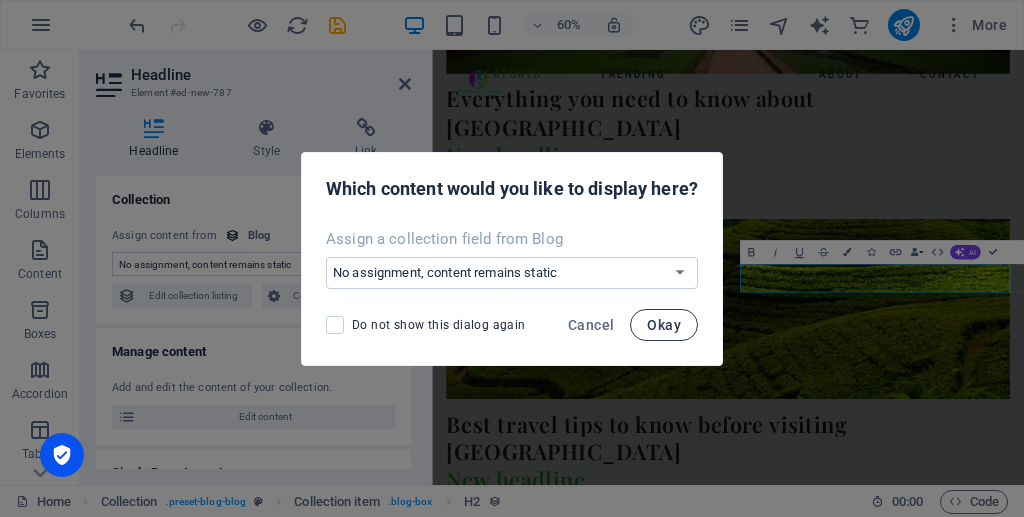 click on "Okay" at bounding box center [664, 325] 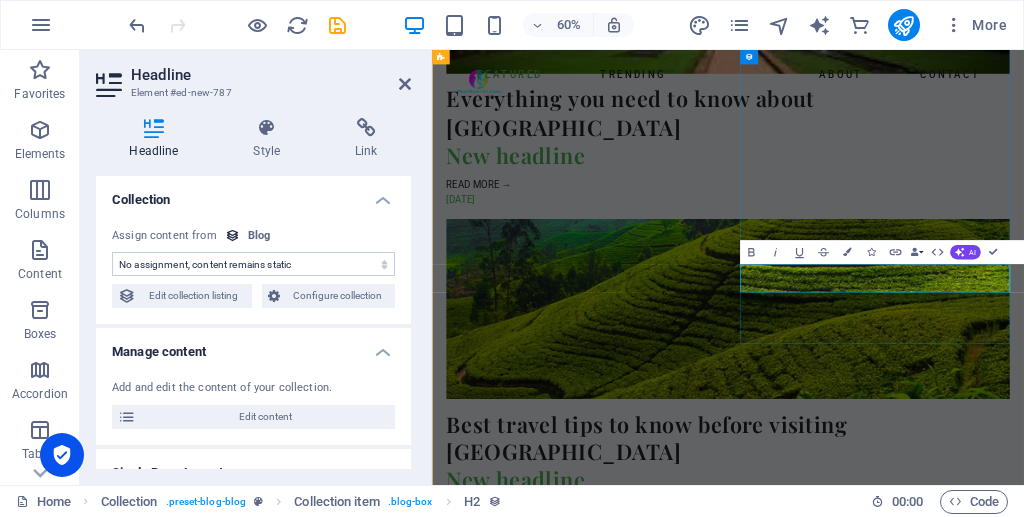 click on "New headline" at bounding box center (925, 1754) 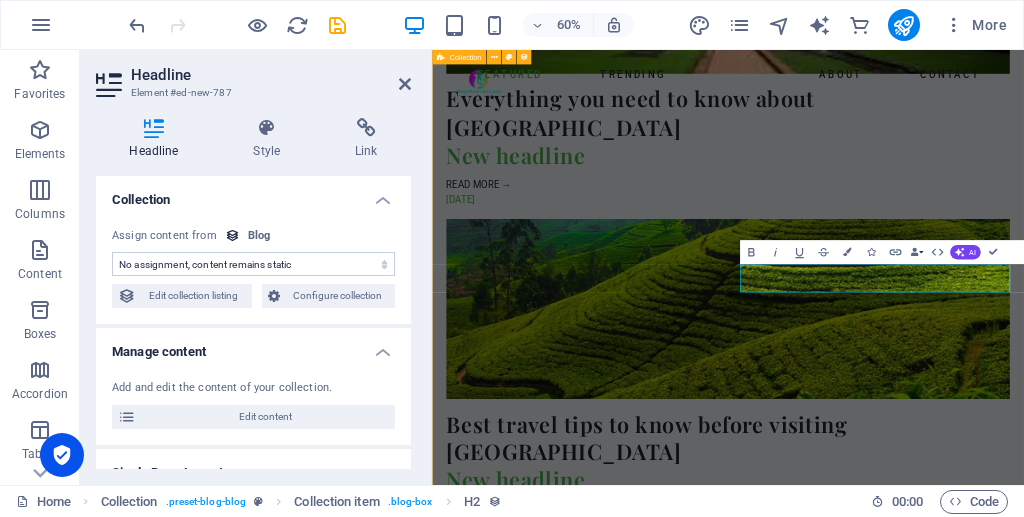 drag, startPoint x: 1206, startPoint y: 437, endPoint x: 942, endPoint y: 440, distance: 264.01706 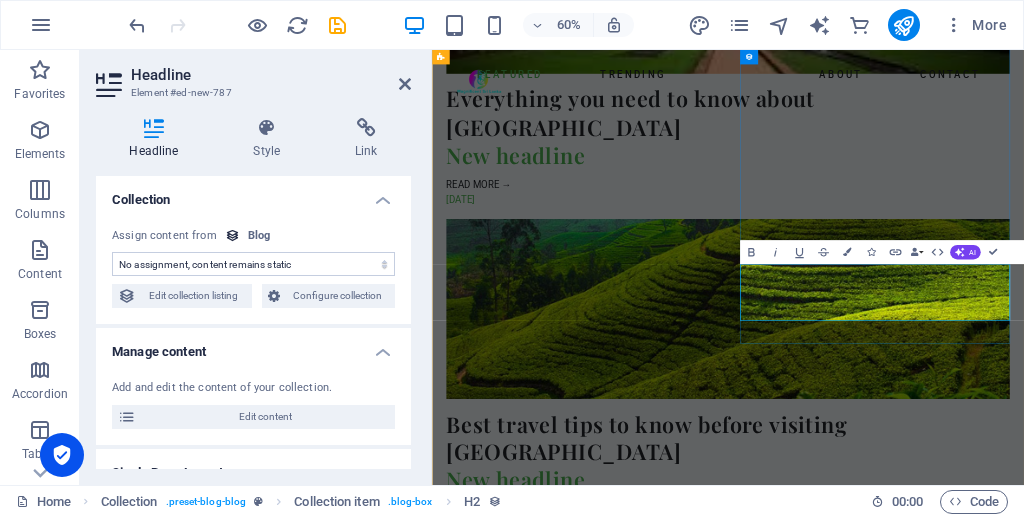 click at bounding box center (925, 1517) 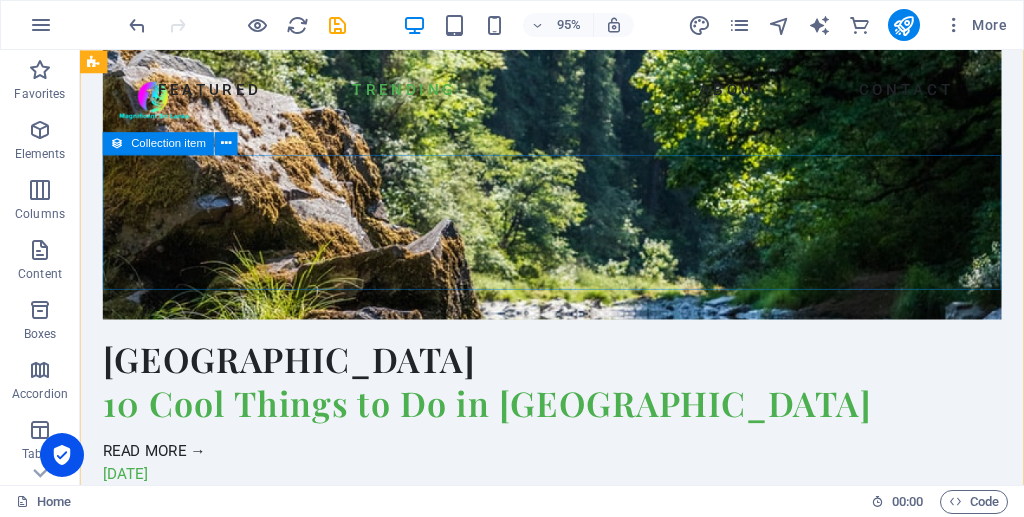 scroll, scrollTop: 4091, scrollLeft: 0, axis: vertical 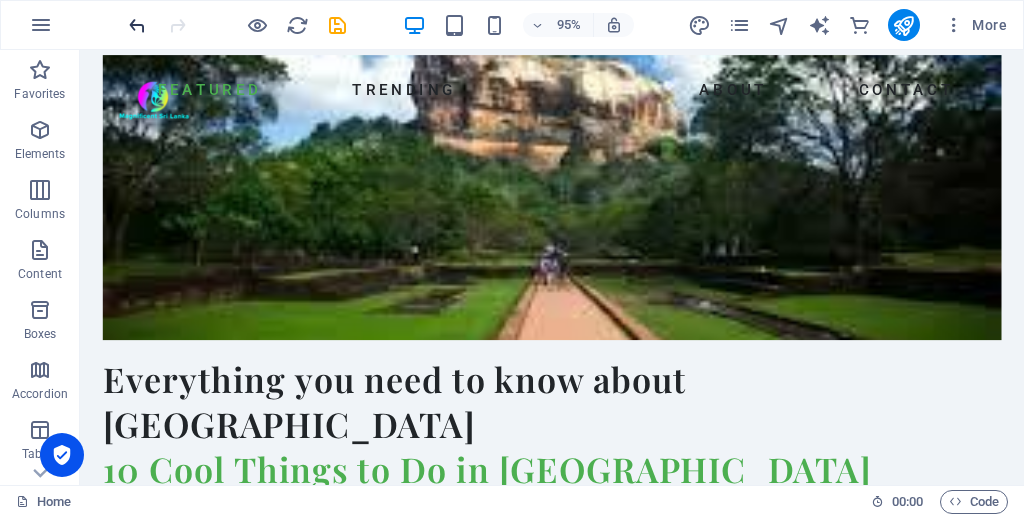 click at bounding box center (137, 25) 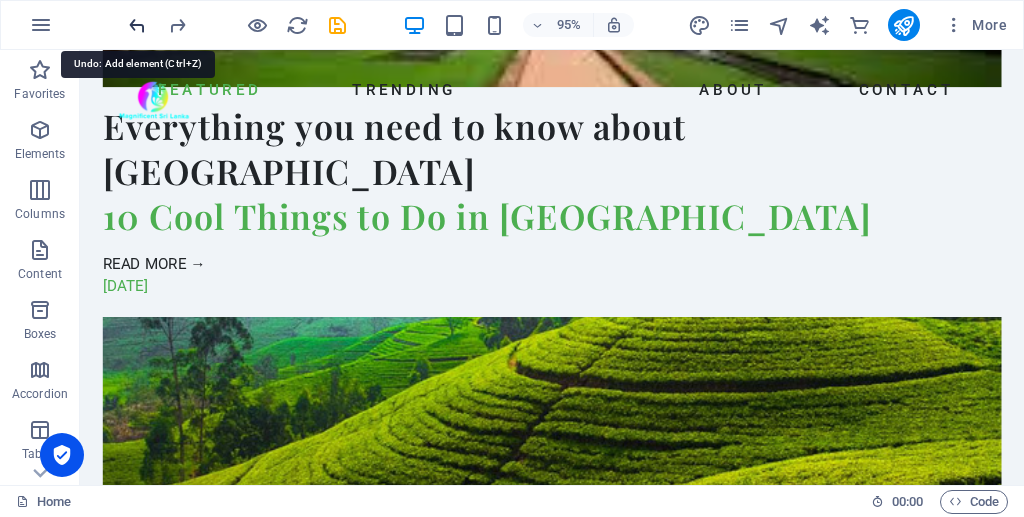 scroll, scrollTop: 2210, scrollLeft: 0, axis: vertical 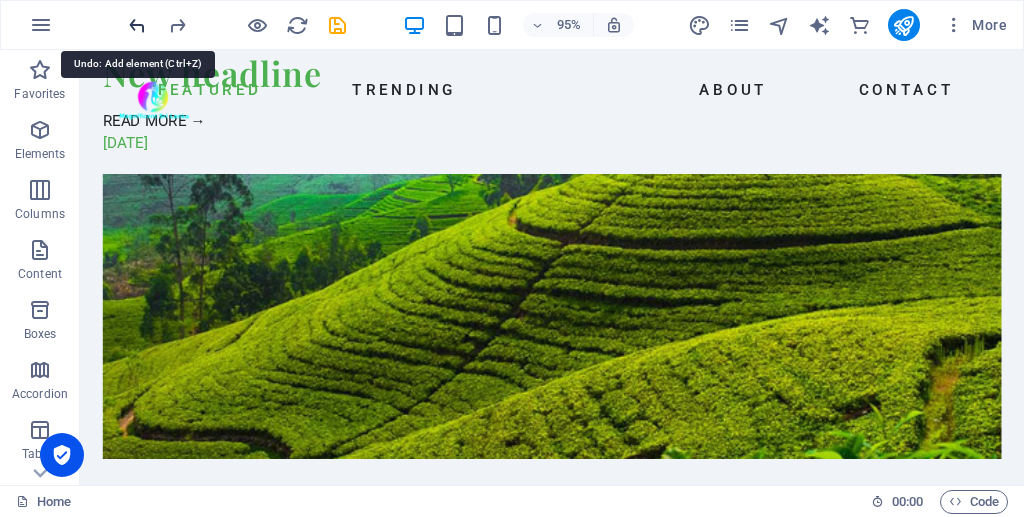 click at bounding box center (137, 25) 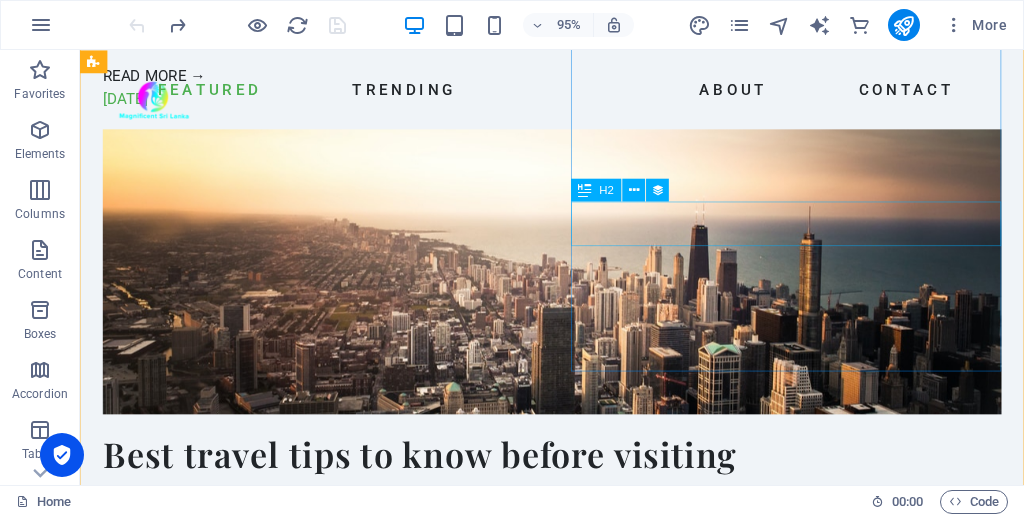 scroll, scrollTop: 2164, scrollLeft: 0, axis: vertical 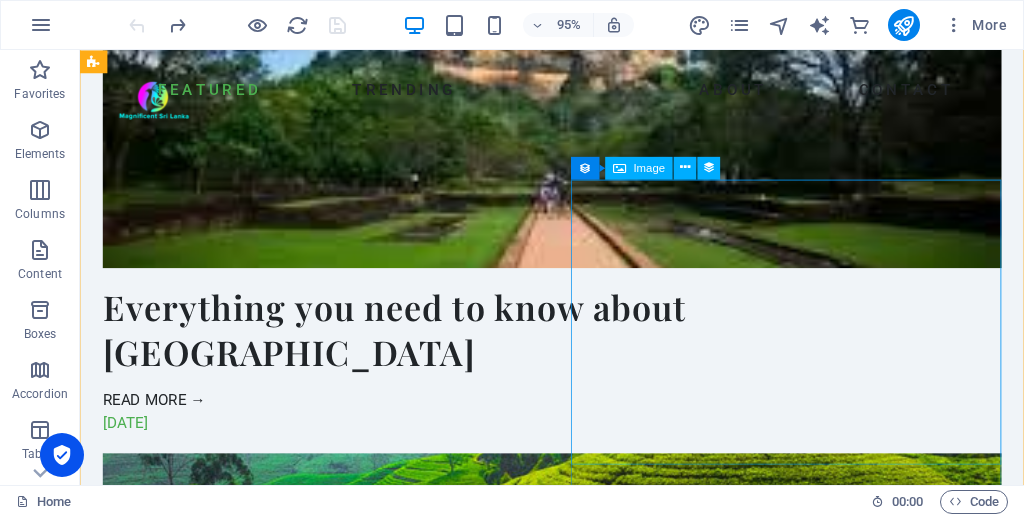click at bounding box center (577, 1566) 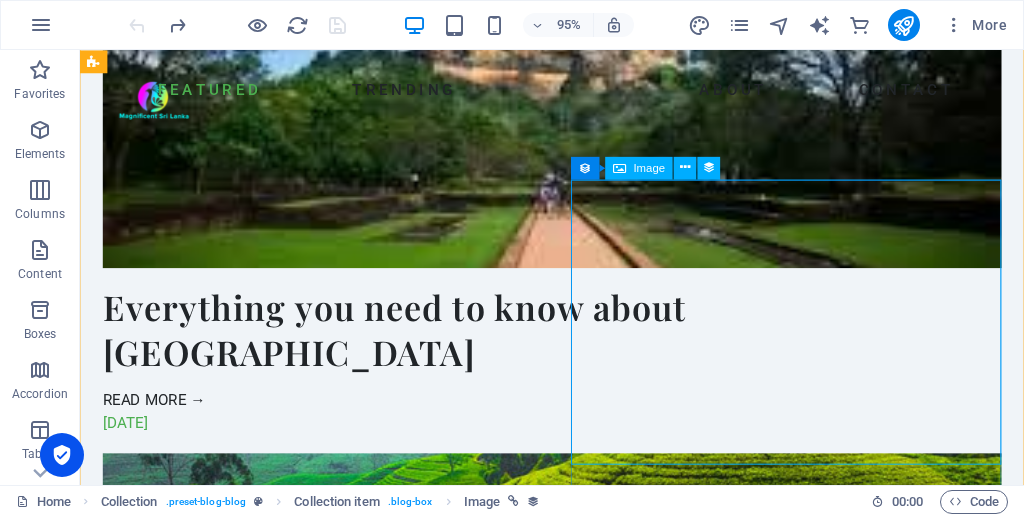 click at bounding box center (619, 167) 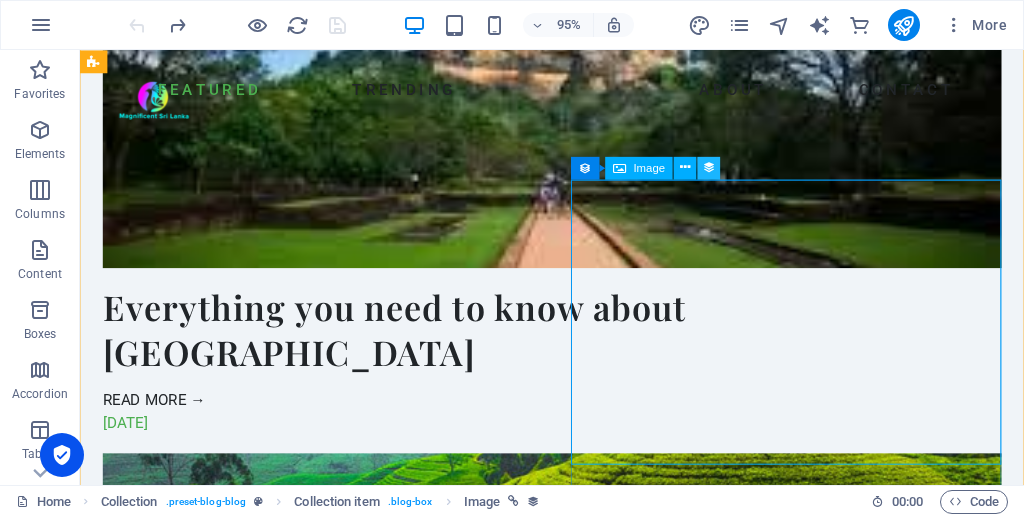 click at bounding box center (708, 168) 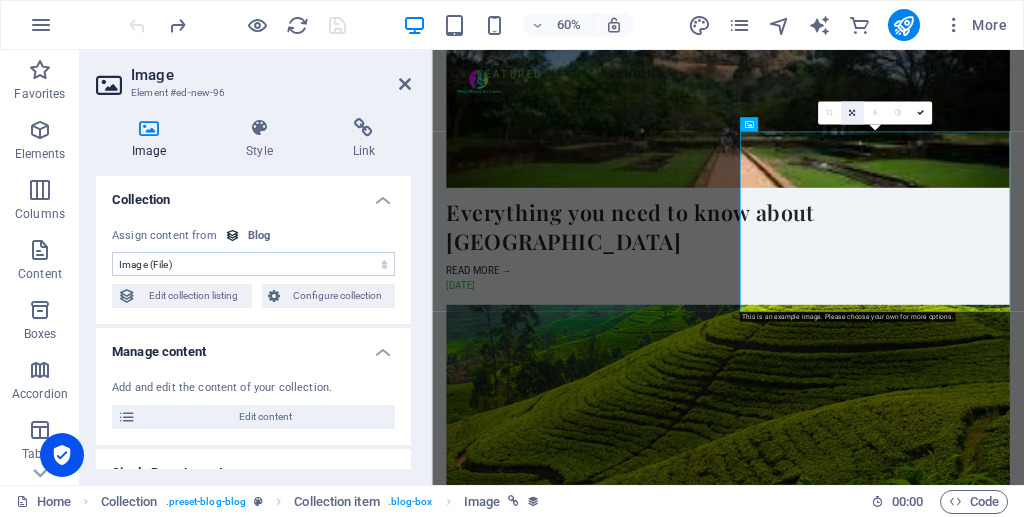 click at bounding box center (852, 112) 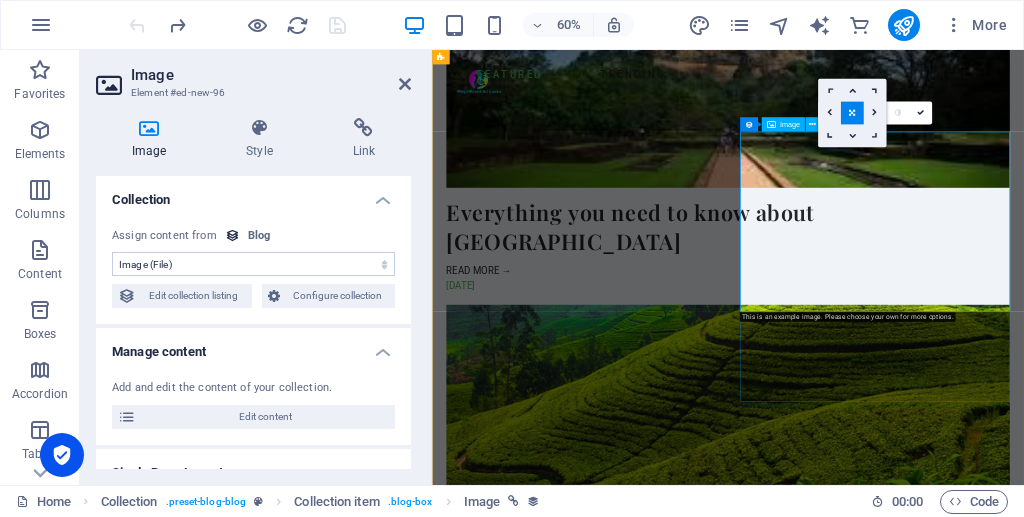 click at bounding box center (925, 1566) 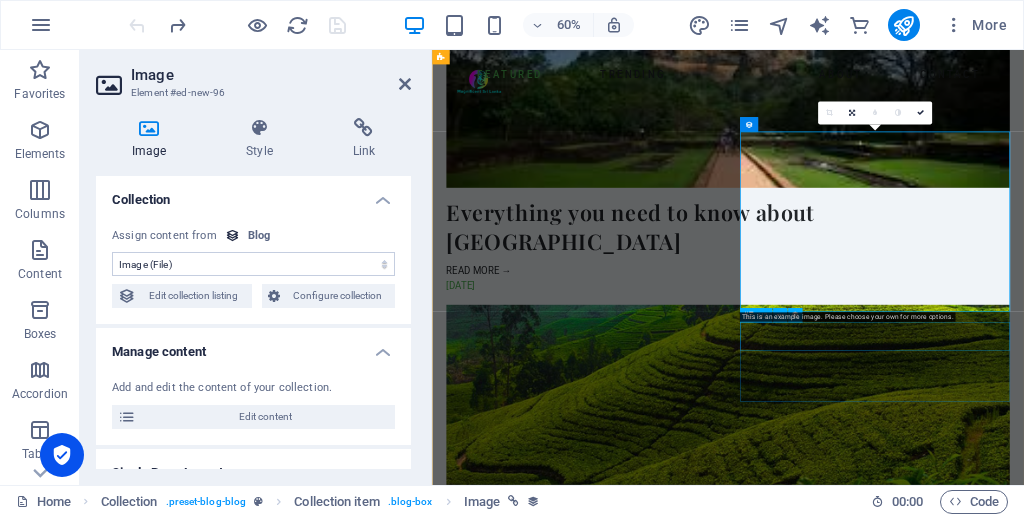 click on "City Sunsets" at bounding box center (925, 1757) 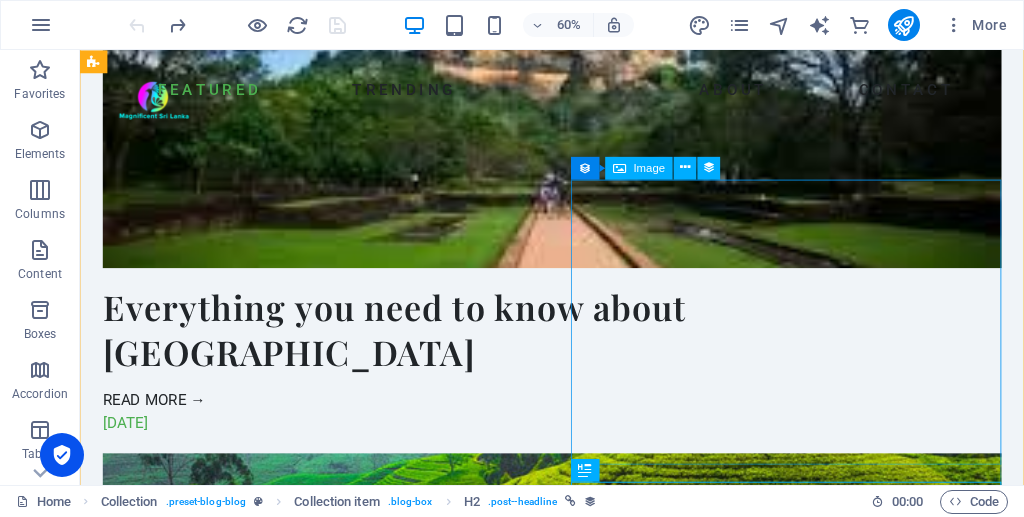 click on "City Sunsets READ MORE → [DATE]" at bounding box center (577, 1630) 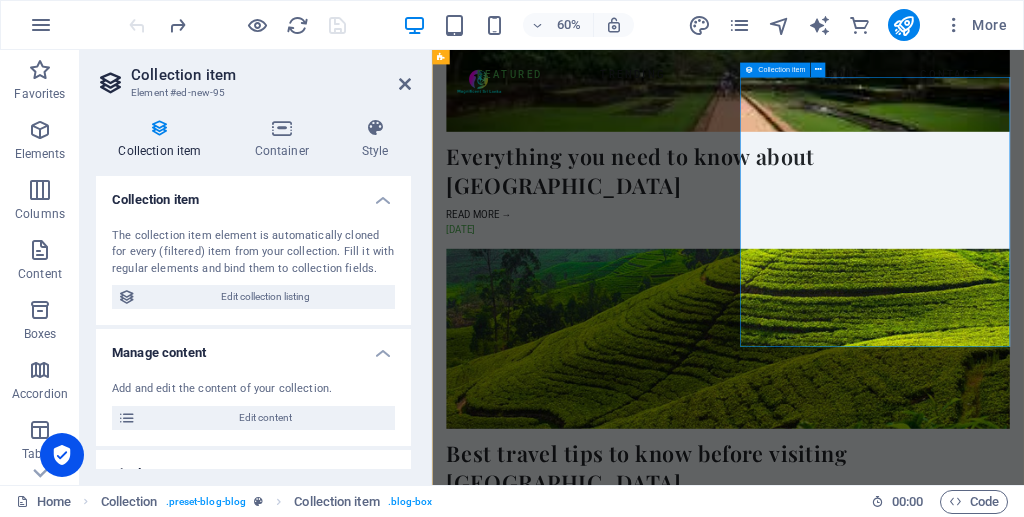 scroll, scrollTop: 1963, scrollLeft: 0, axis: vertical 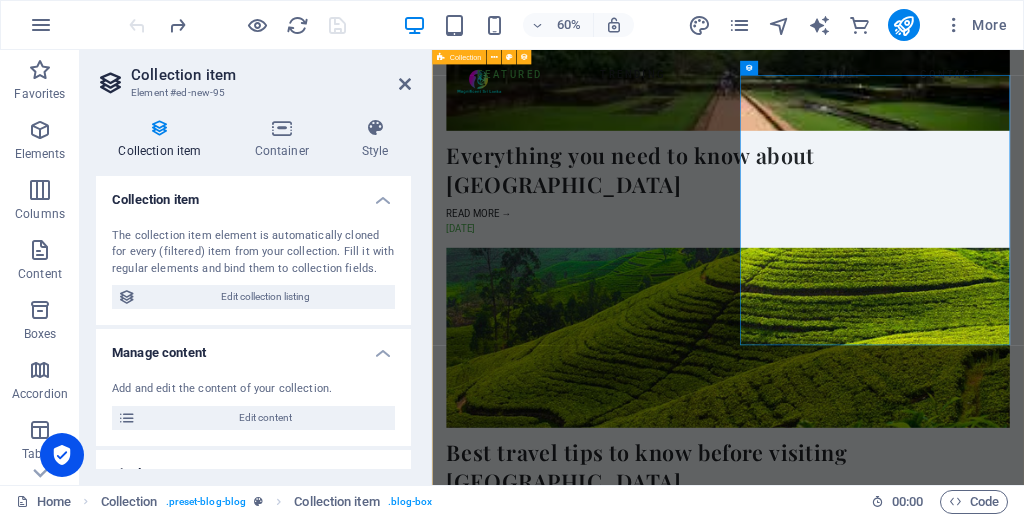 click at bounding box center [925, 2368] 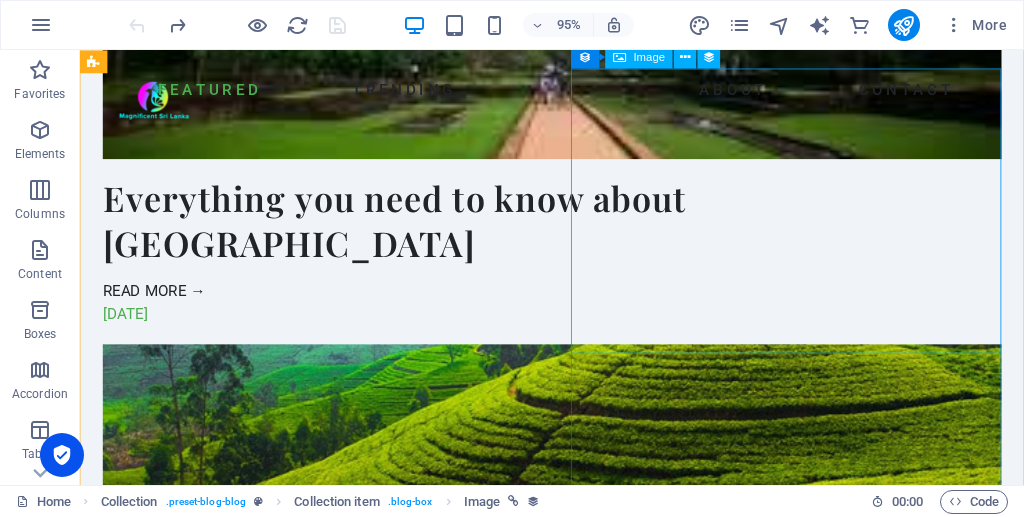 scroll, scrollTop: 1987, scrollLeft: 0, axis: vertical 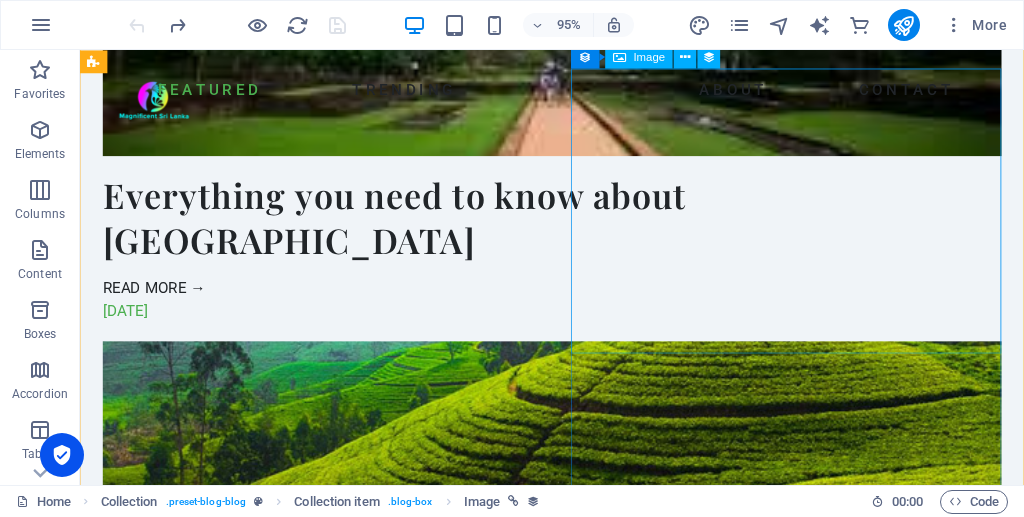 click on "City Sunsets" at bounding box center [577, 1639] 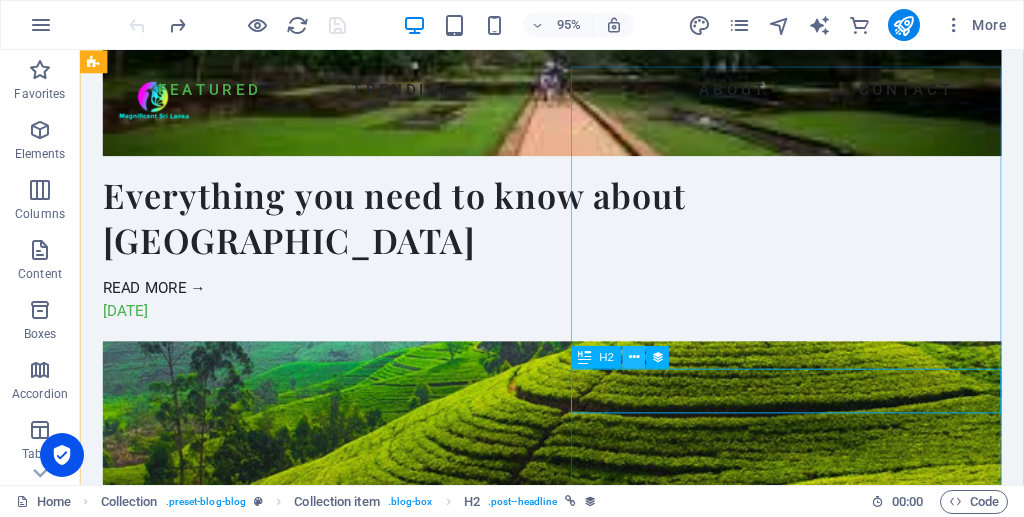click at bounding box center (634, 357) 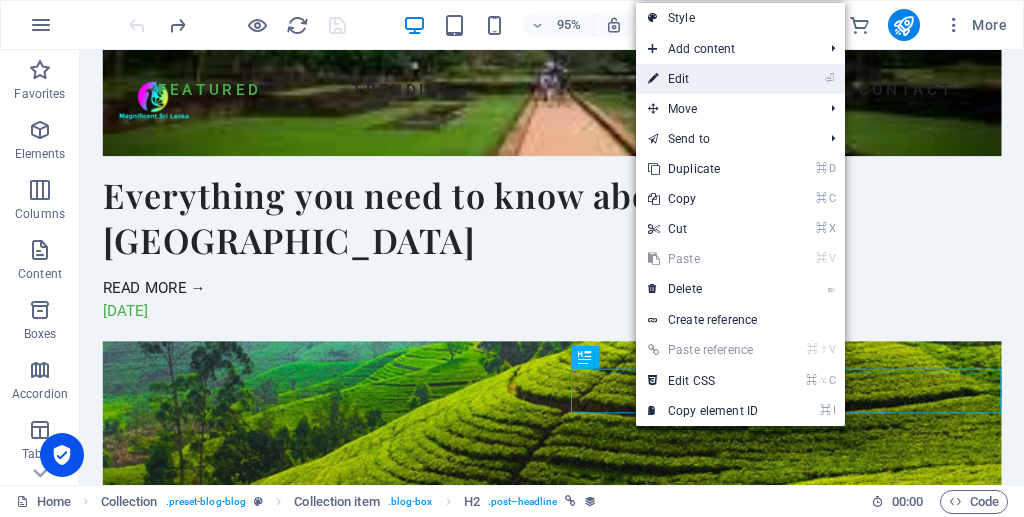 click on "⏎  Edit" at bounding box center [703, 79] 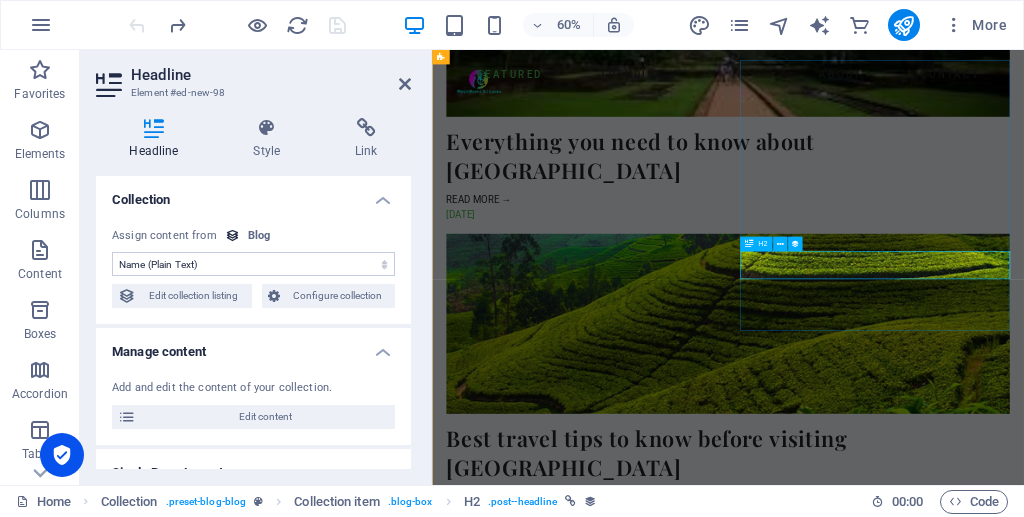 click on "City Sunsets" at bounding box center (925, 1639) 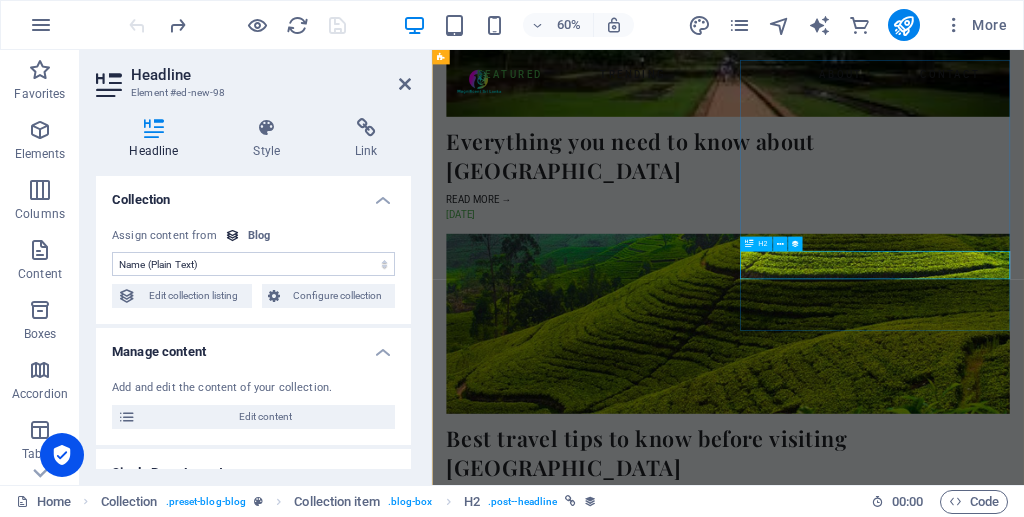 click on "City Sunsets" at bounding box center (925, 1639) 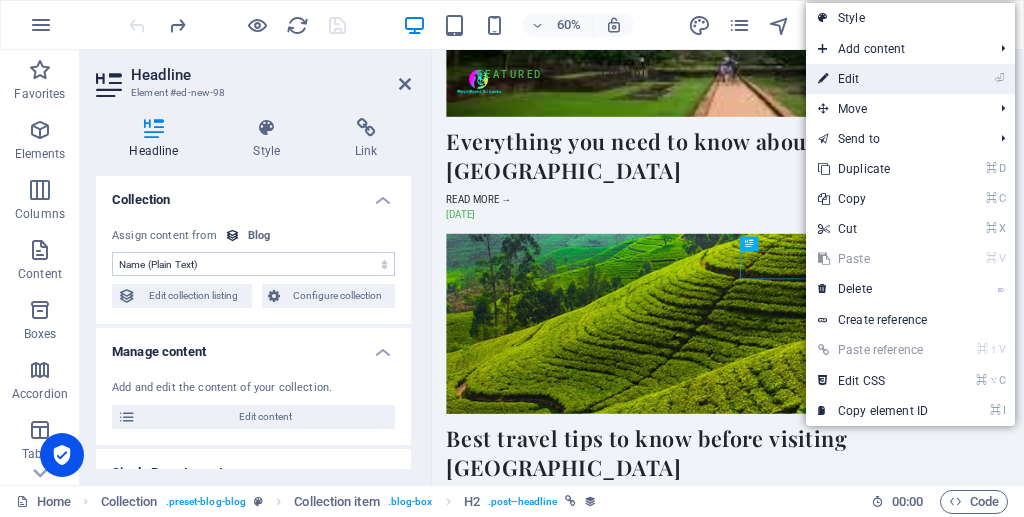 click on "⏎  Edit" at bounding box center [873, 79] 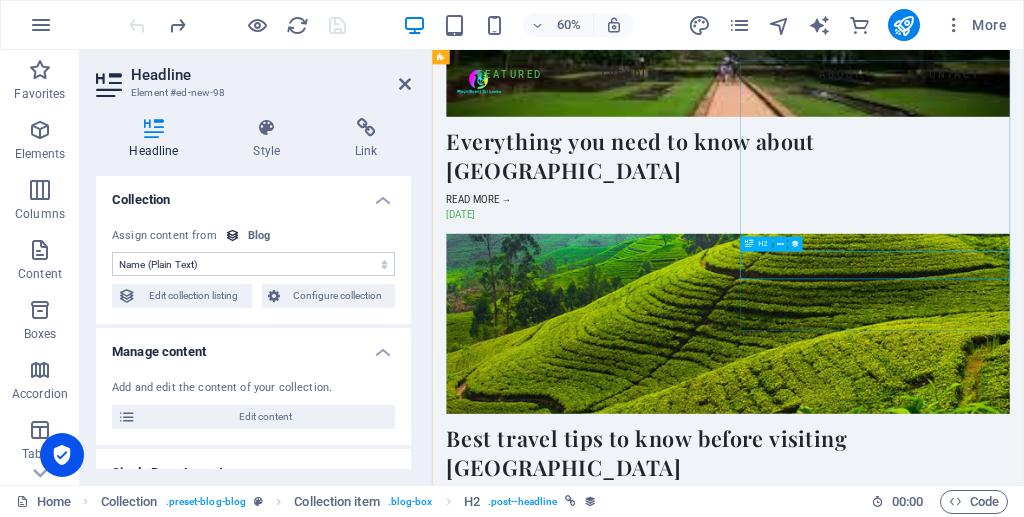 click on "City Sunsets" at bounding box center (925, 1639) 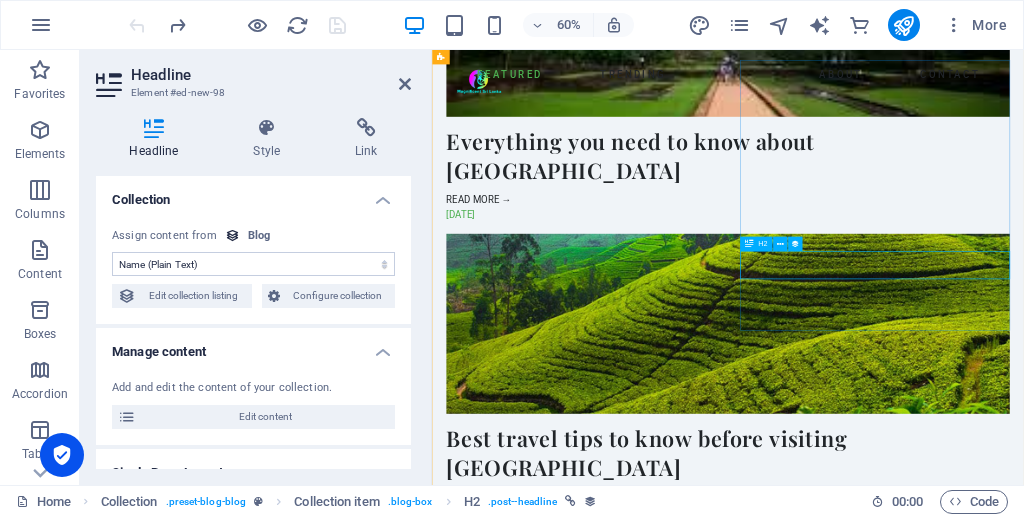 drag, startPoint x: 1162, startPoint y: 406, endPoint x: 1040, endPoint y: 415, distance: 122.33152 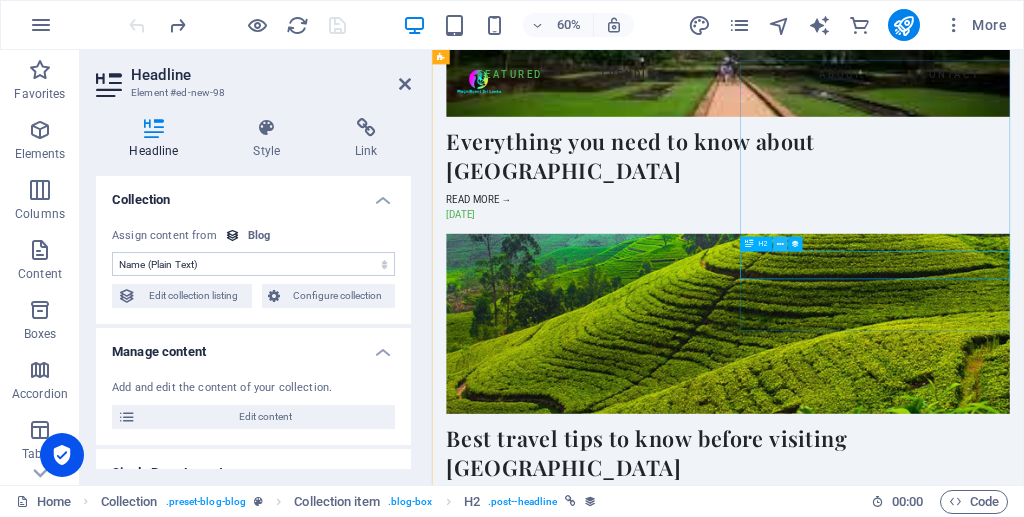 click at bounding box center [779, 244] 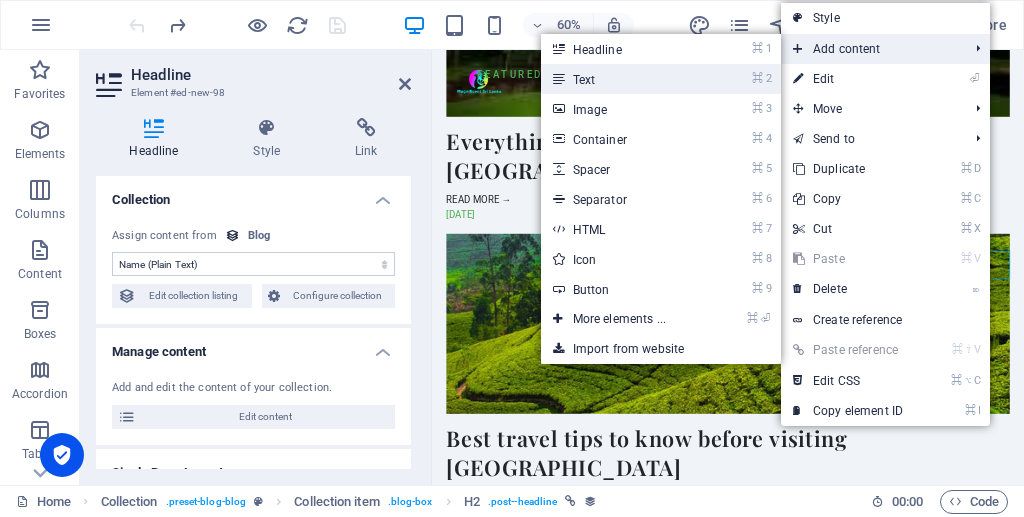 click on "⌘ 2  Text" at bounding box center (623, 79) 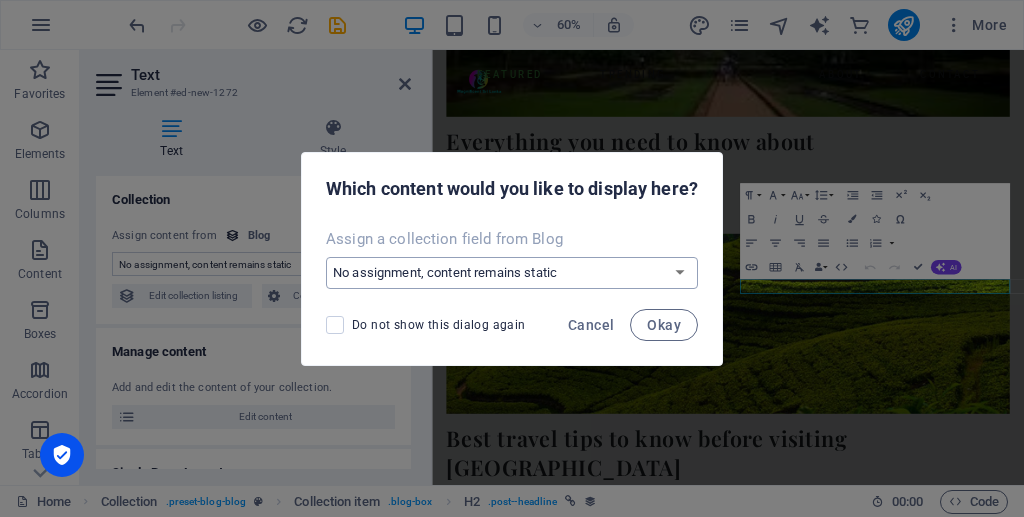 scroll, scrollTop: 2011, scrollLeft: 0, axis: vertical 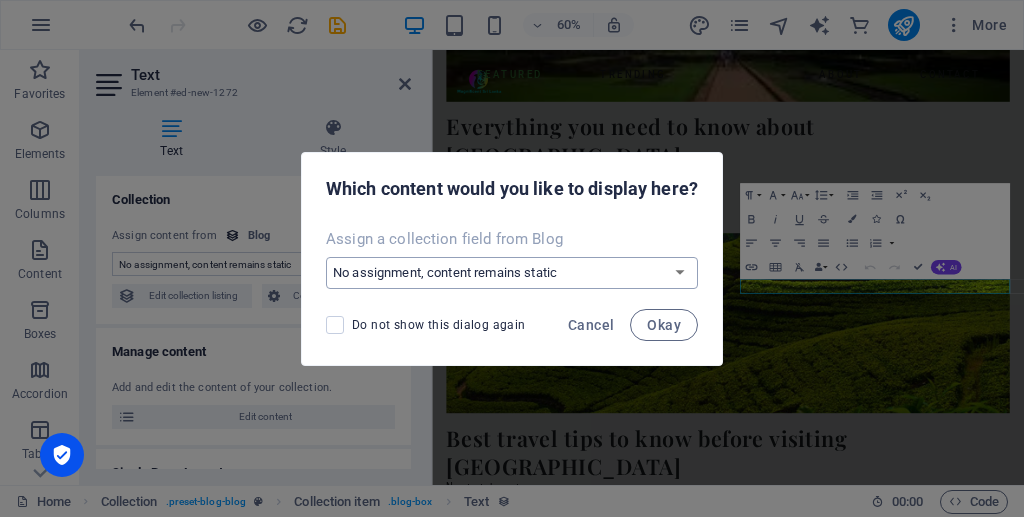 click on "No assignment, content remains static Create a new field Created at (Date) Updated at (Date) Name (Plain Text) Slug (Plain Text) Description (Rich Text) Content (CMS) Author (Plain Text) Topic (Choice) Author Photo (File) Image (File) Publishing Date (Date) Status (Choice) Read More Button (Rich Text)" at bounding box center [512, 273] 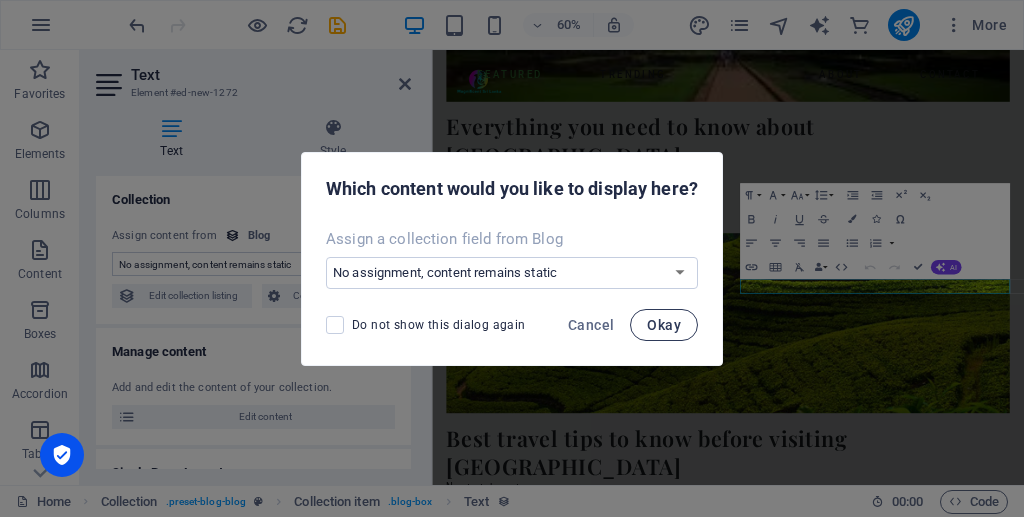 click on "Okay" at bounding box center (664, 325) 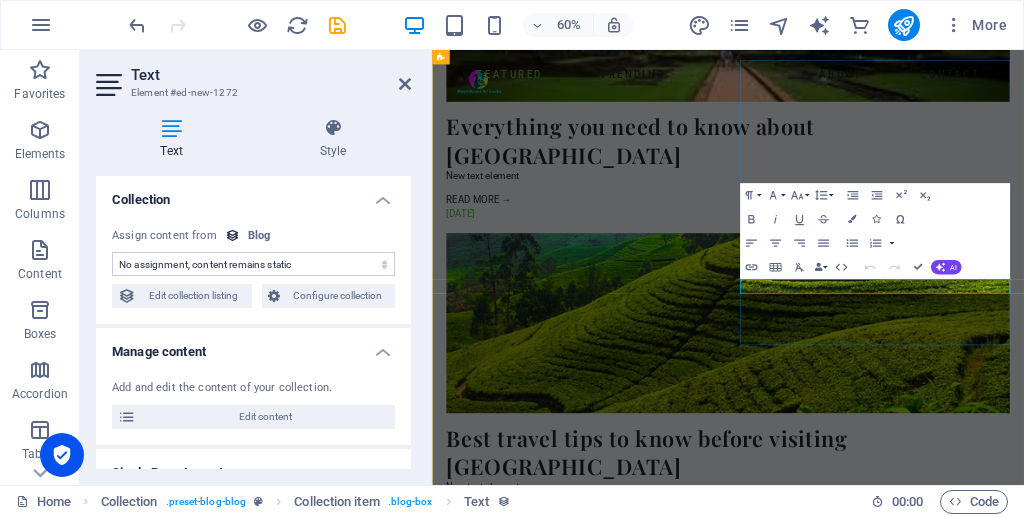 click on "New text element" at bounding box center (925, 1723) 